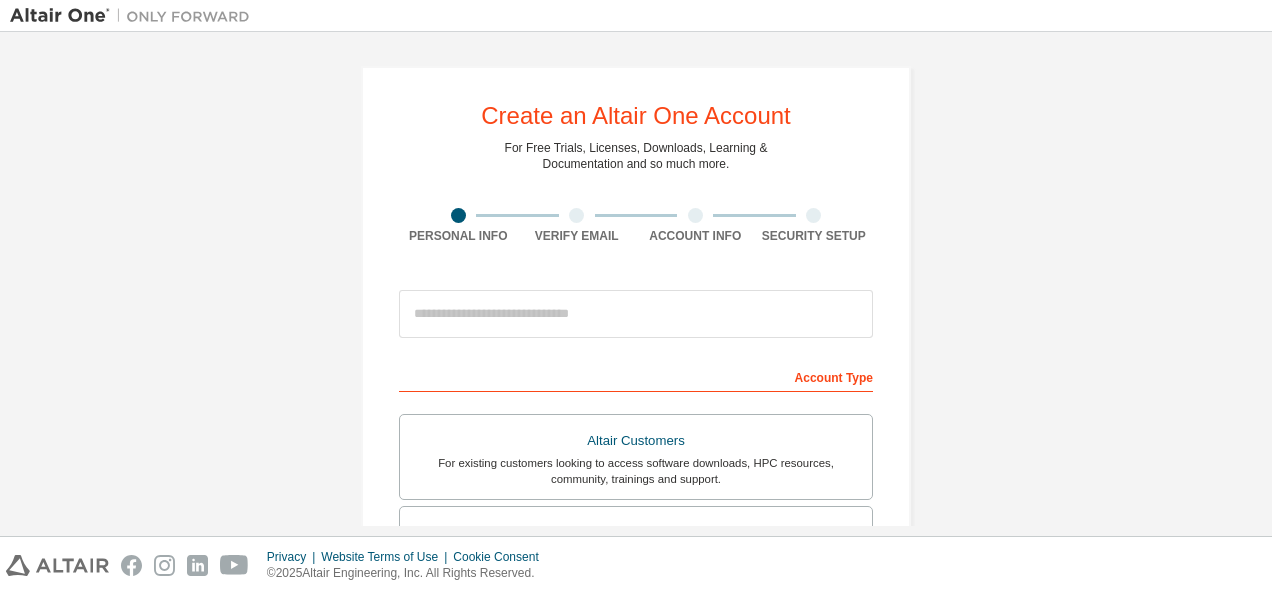 scroll, scrollTop: 0, scrollLeft: 0, axis: both 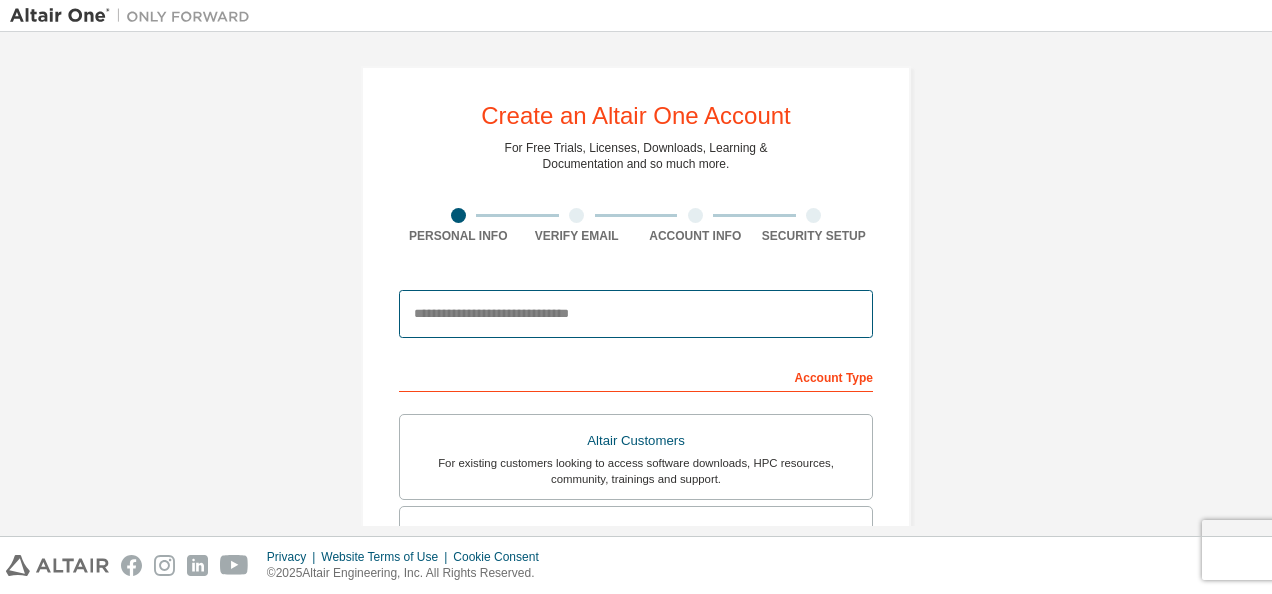 click at bounding box center [636, 314] 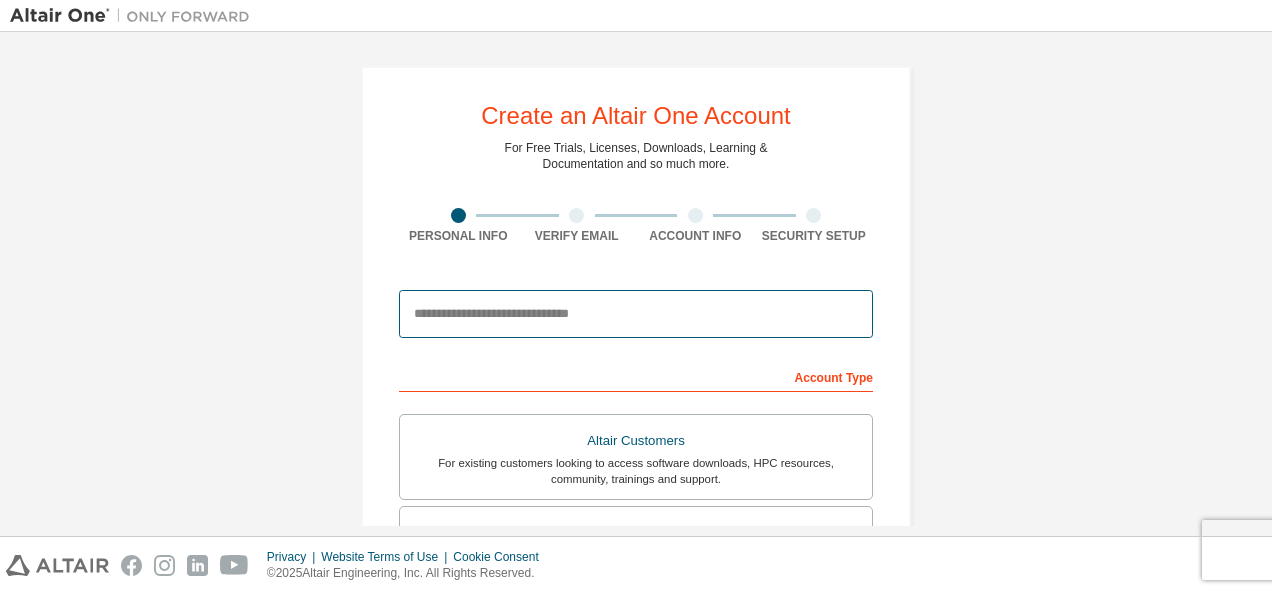 type on "**********" 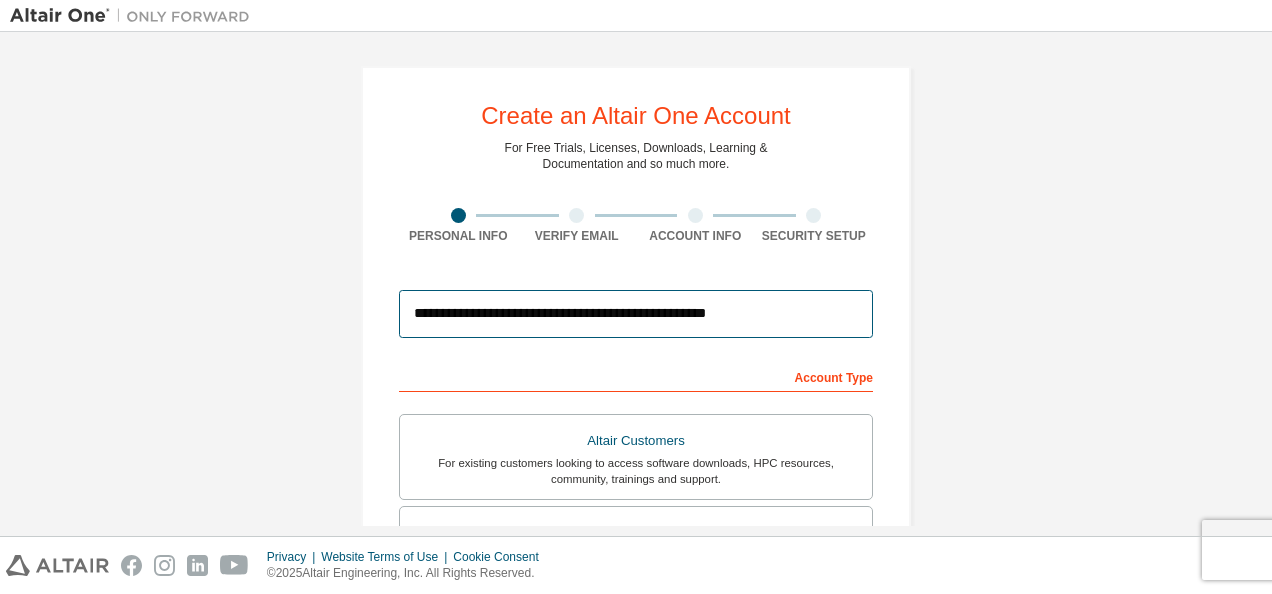 type on "*******" 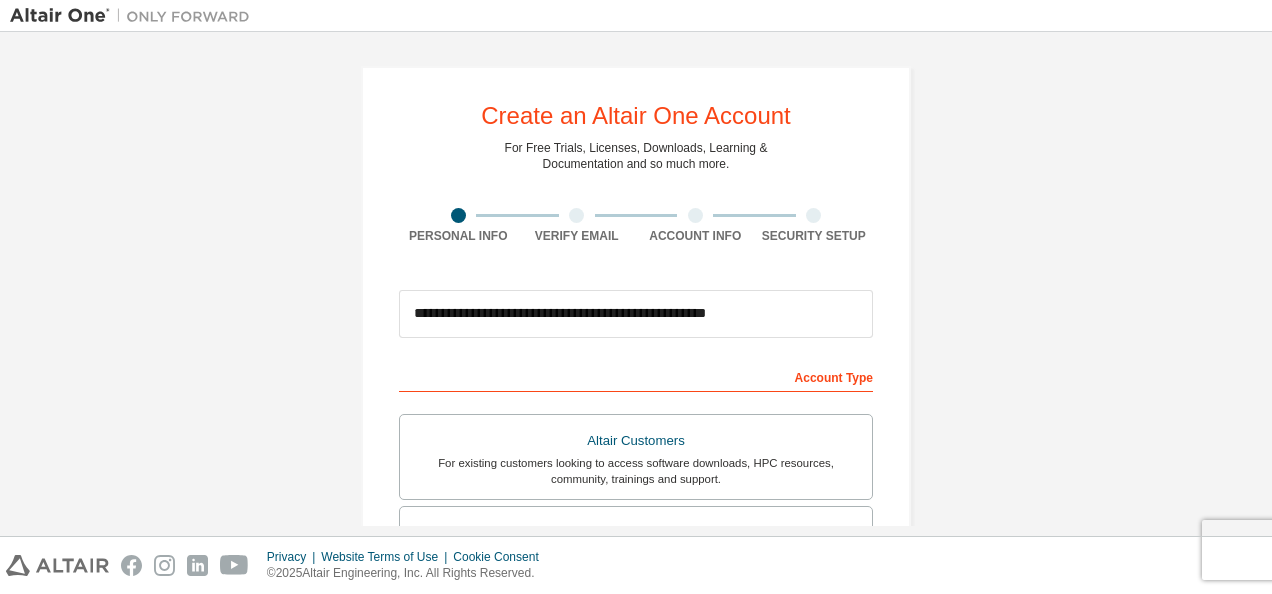 type on "**********" 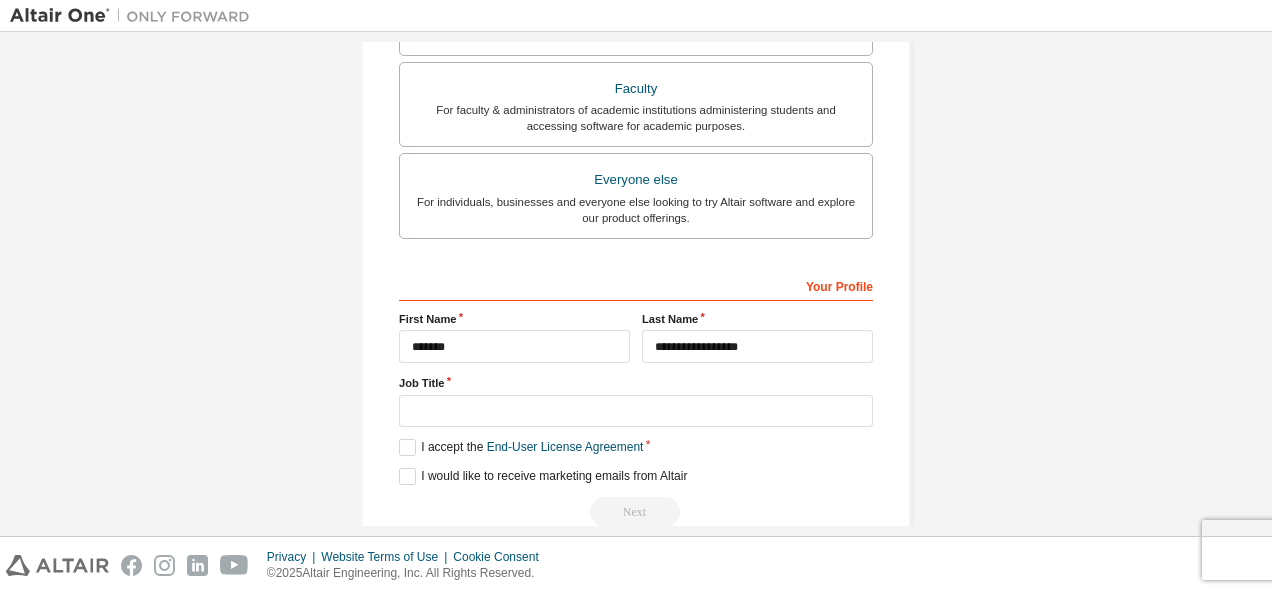 scroll, scrollTop: 570, scrollLeft: 0, axis: vertical 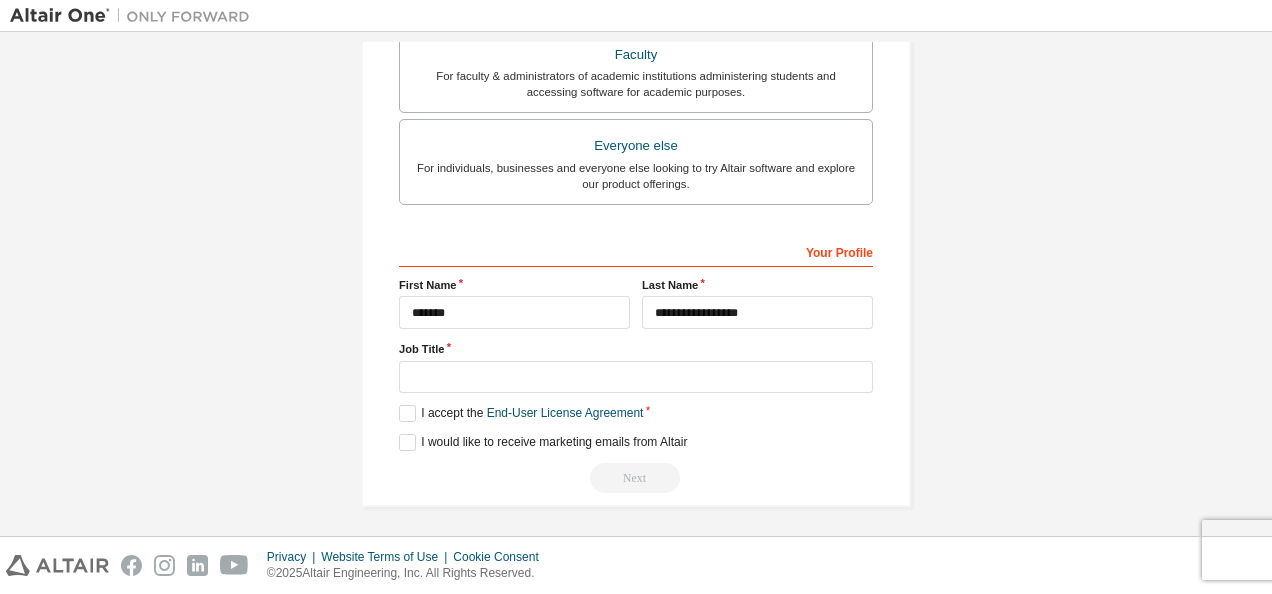 click on "Your Profile" at bounding box center [636, 251] 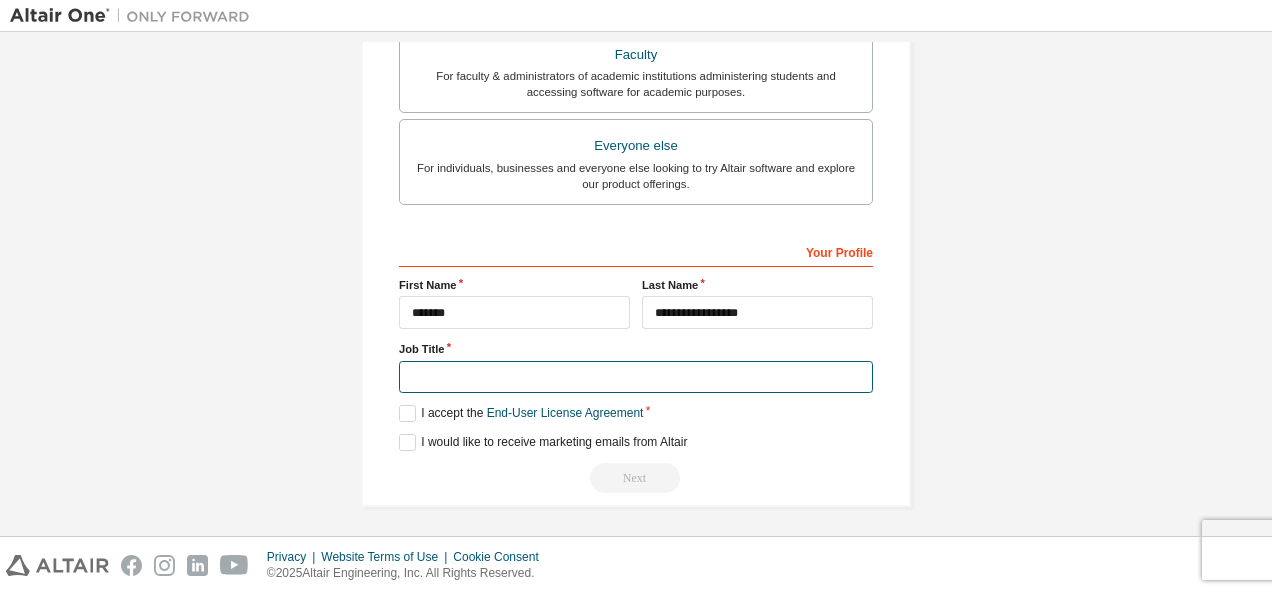 click at bounding box center (636, 377) 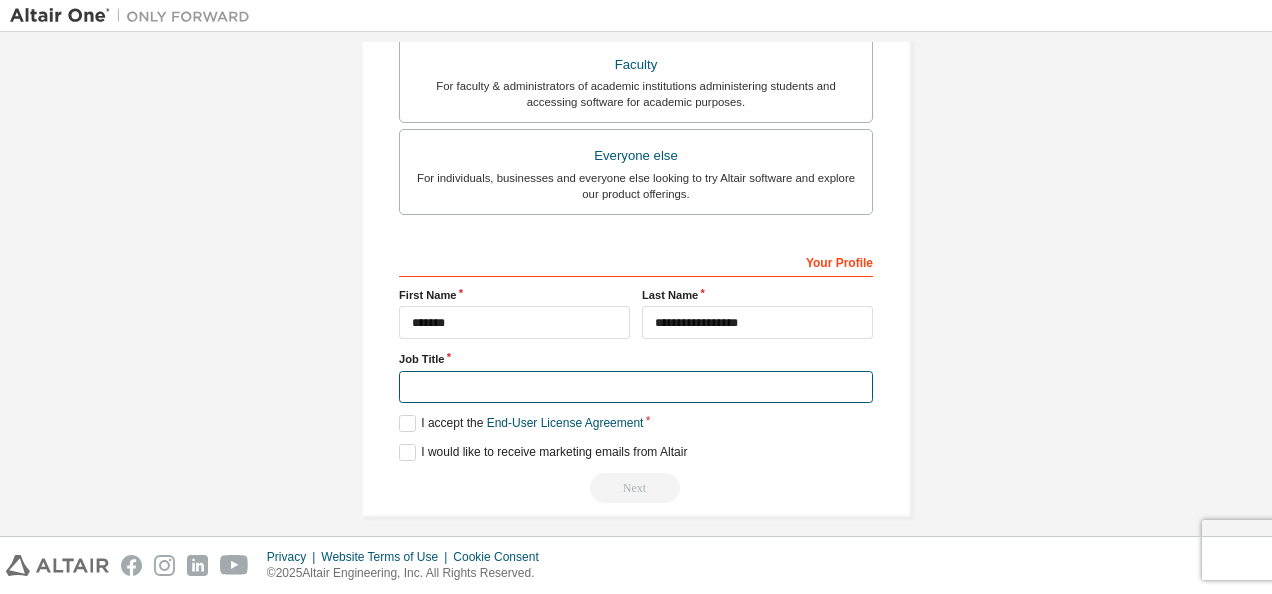 scroll, scrollTop: 570, scrollLeft: 0, axis: vertical 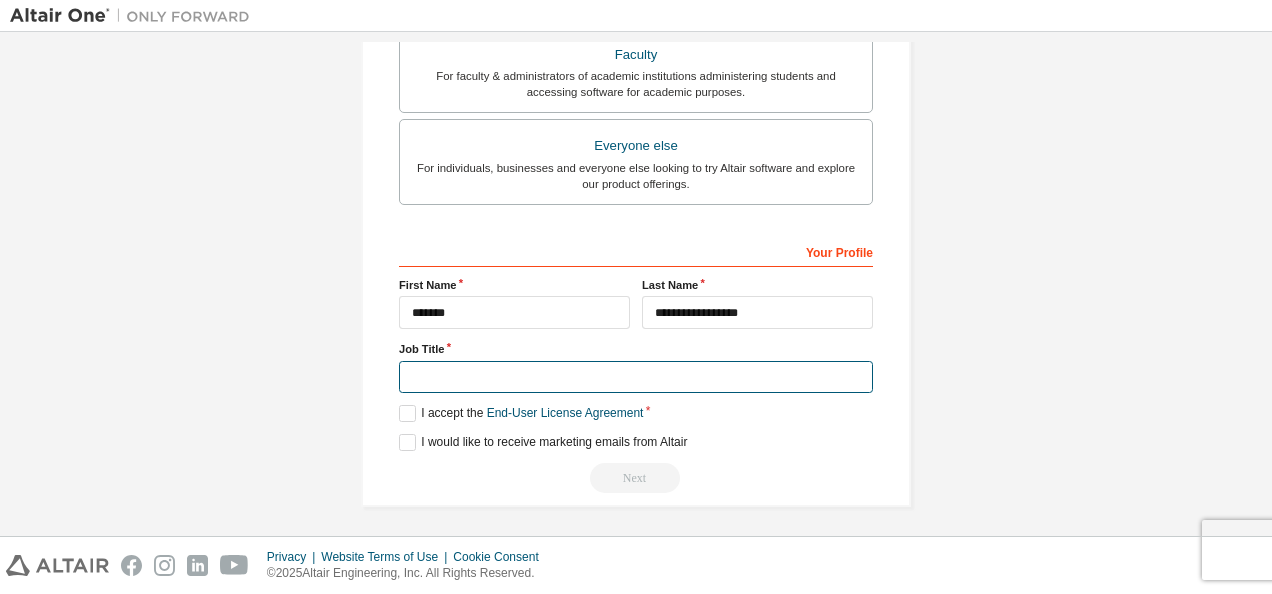 click at bounding box center (636, 377) 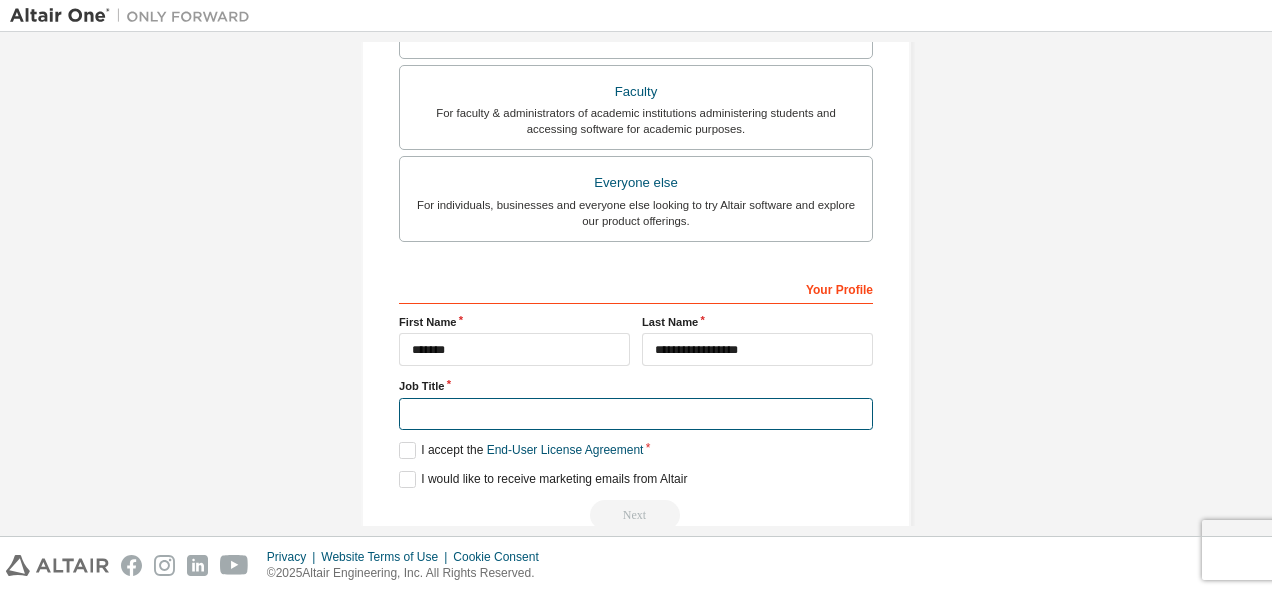 scroll, scrollTop: 570, scrollLeft: 0, axis: vertical 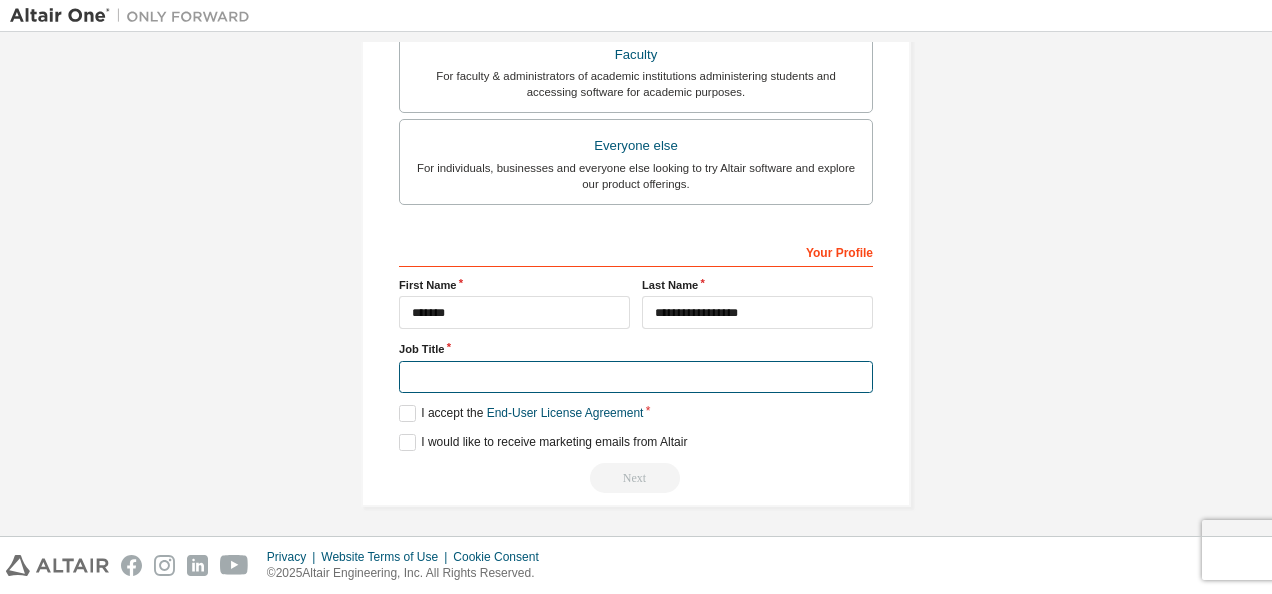 click at bounding box center [636, 377] 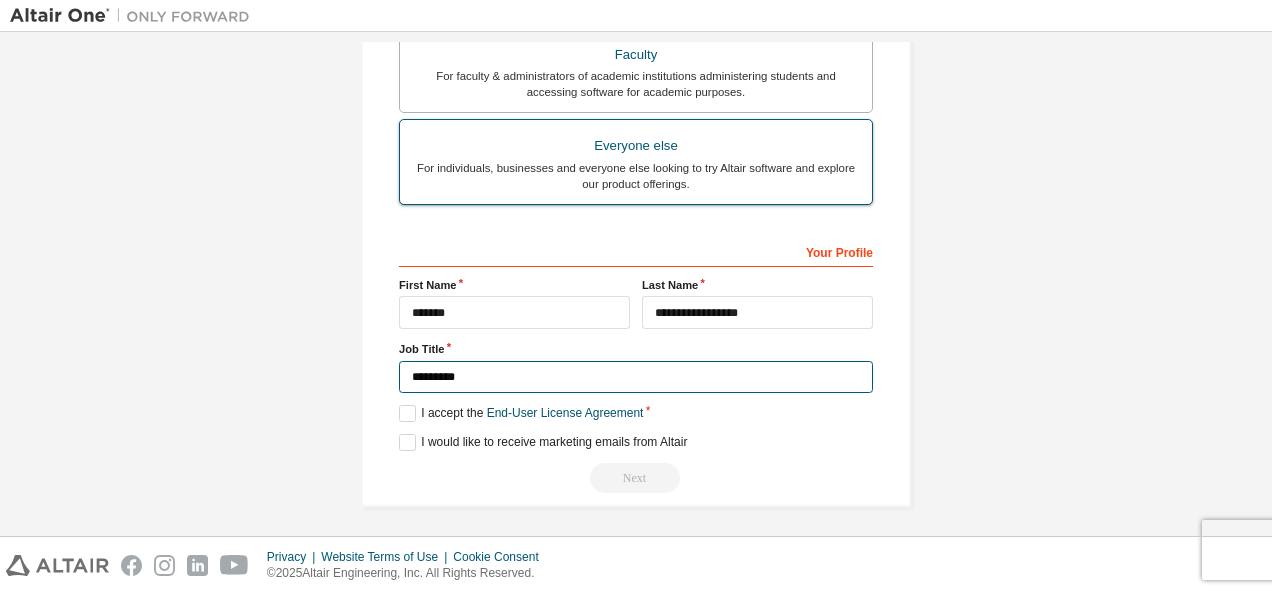 type on "*********" 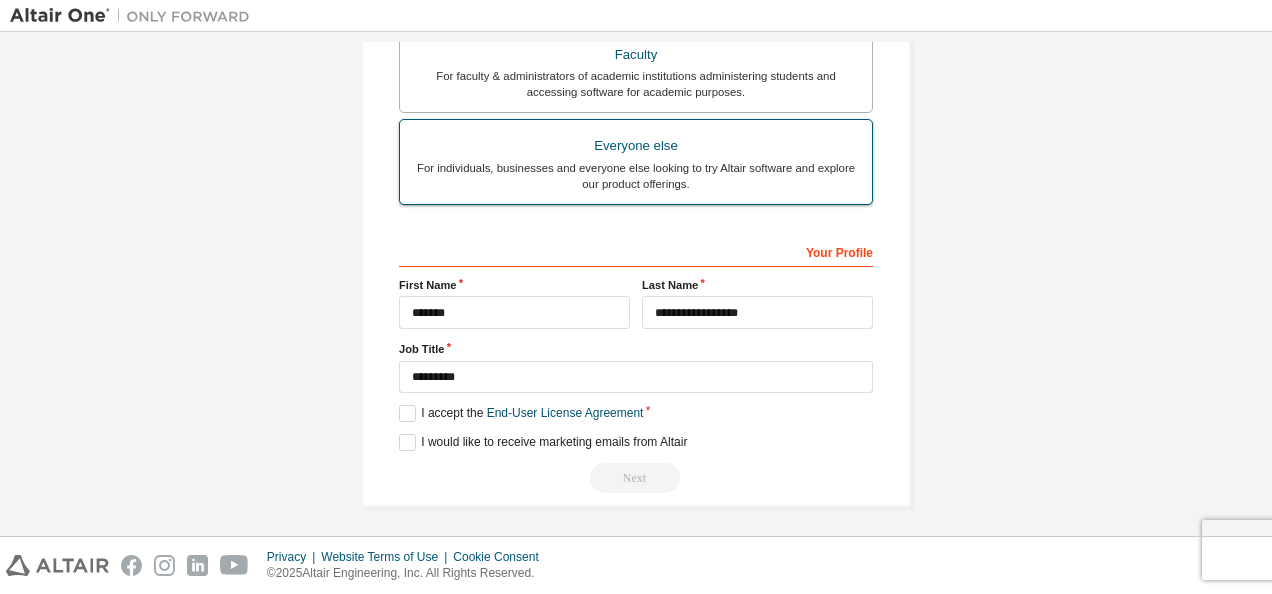 click on "For individuals, businesses and everyone else looking to try Altair software and explore our product offerings." at bounding box center (636, 176) 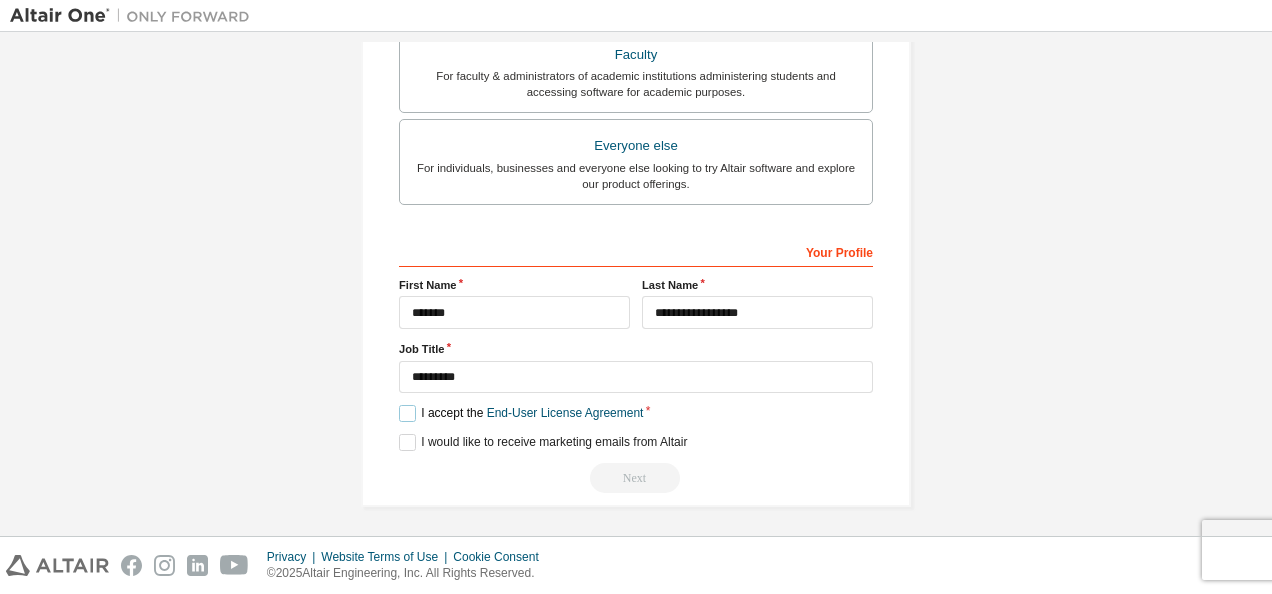 click on "I accept the    End-User License Agreement" at bounding box center (521, 413) 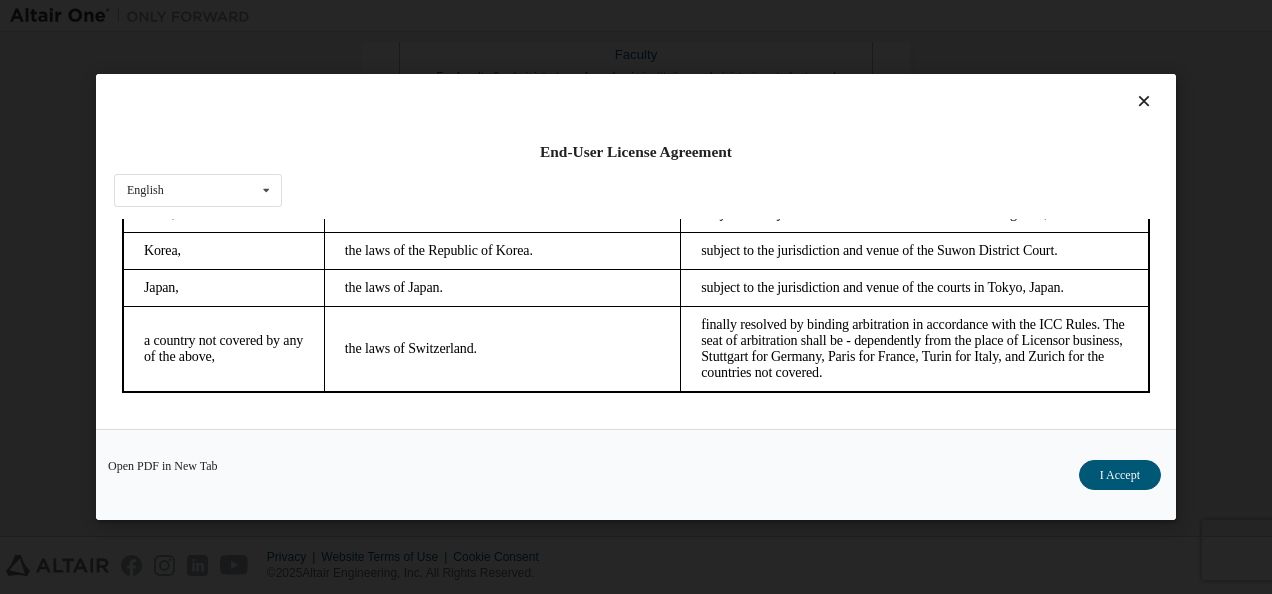 scroll, scrollTop: 5639, scrollLeft: 0, axis: vertical 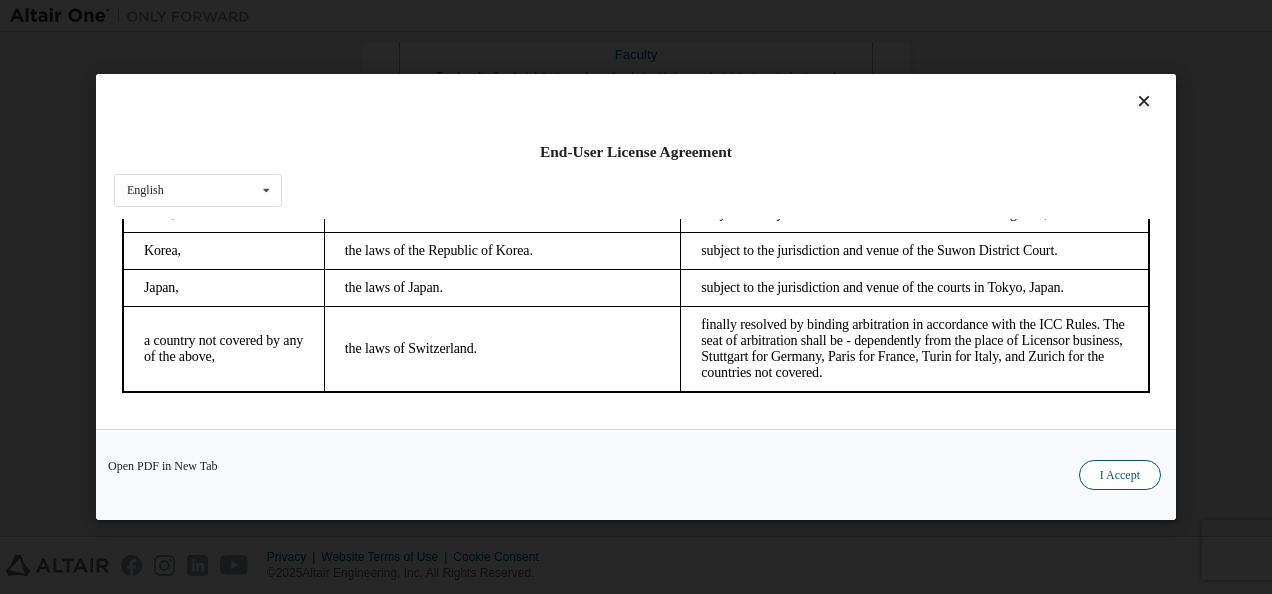 click on "I Accept" at bounding box center [1120, 475] 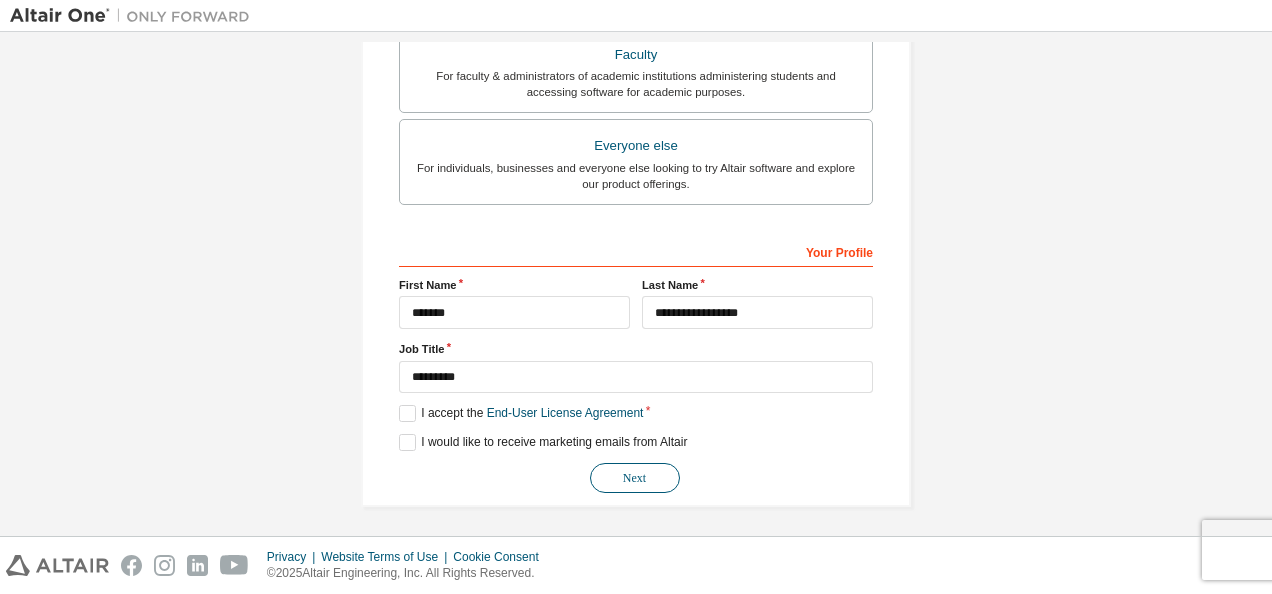 click on "Next" at bounding box center [635, 478] 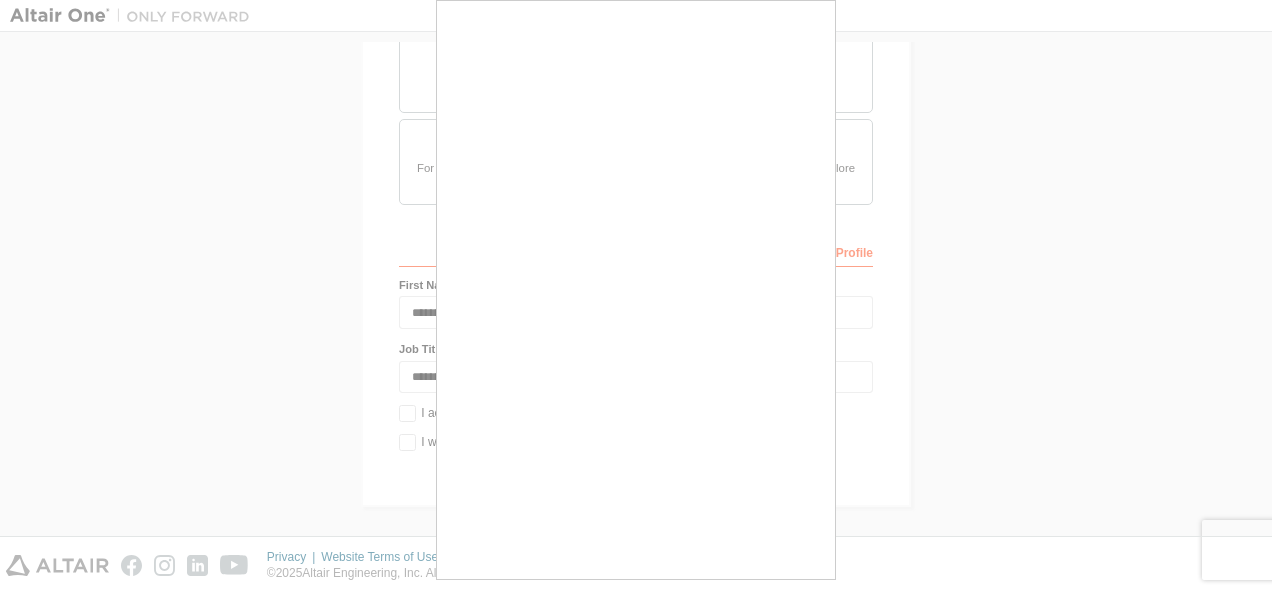 scroll, scrollTop: 17, scrollLeft: 0, axis: vertical 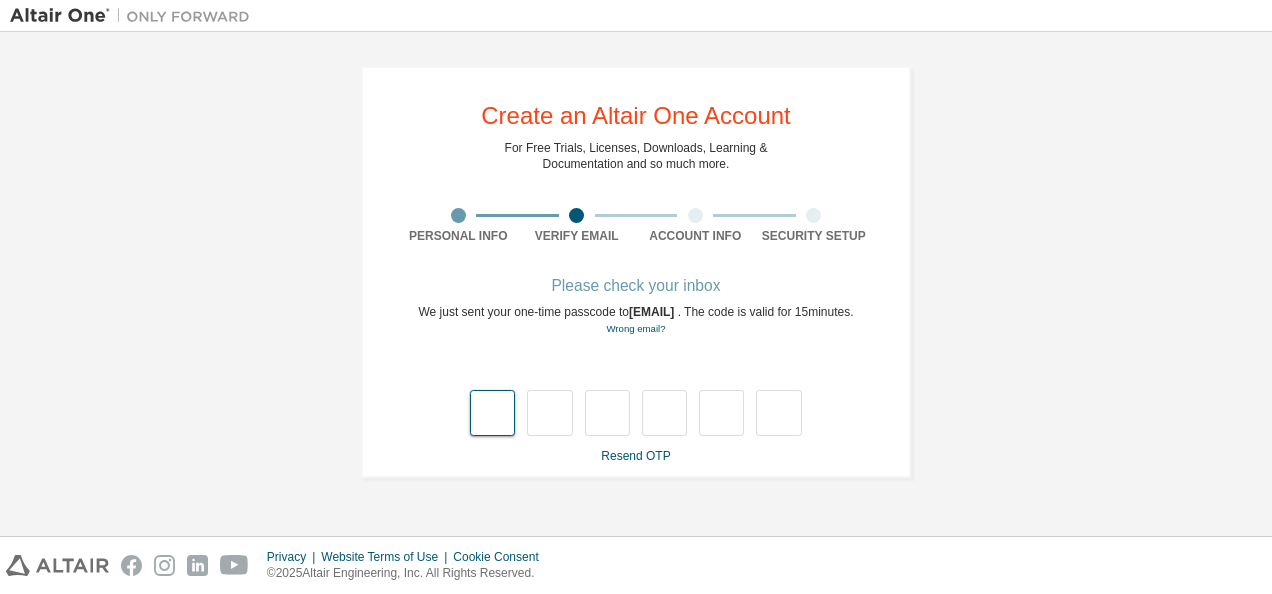 click at bounding box center (492, 413) 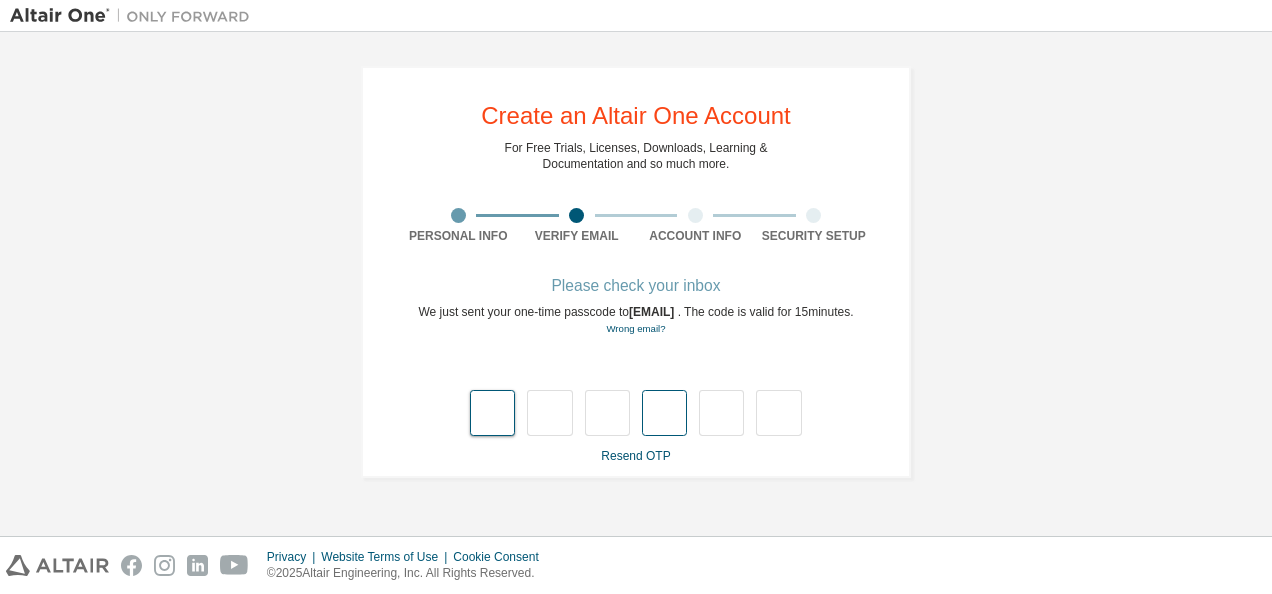 type on "*" 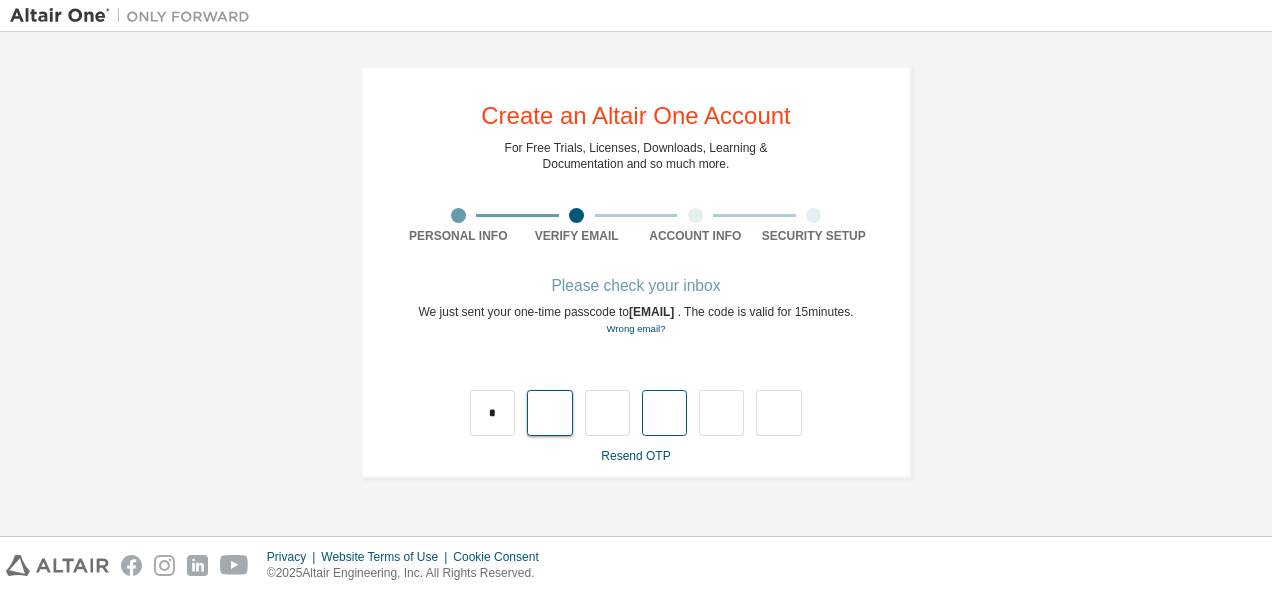type on "*" 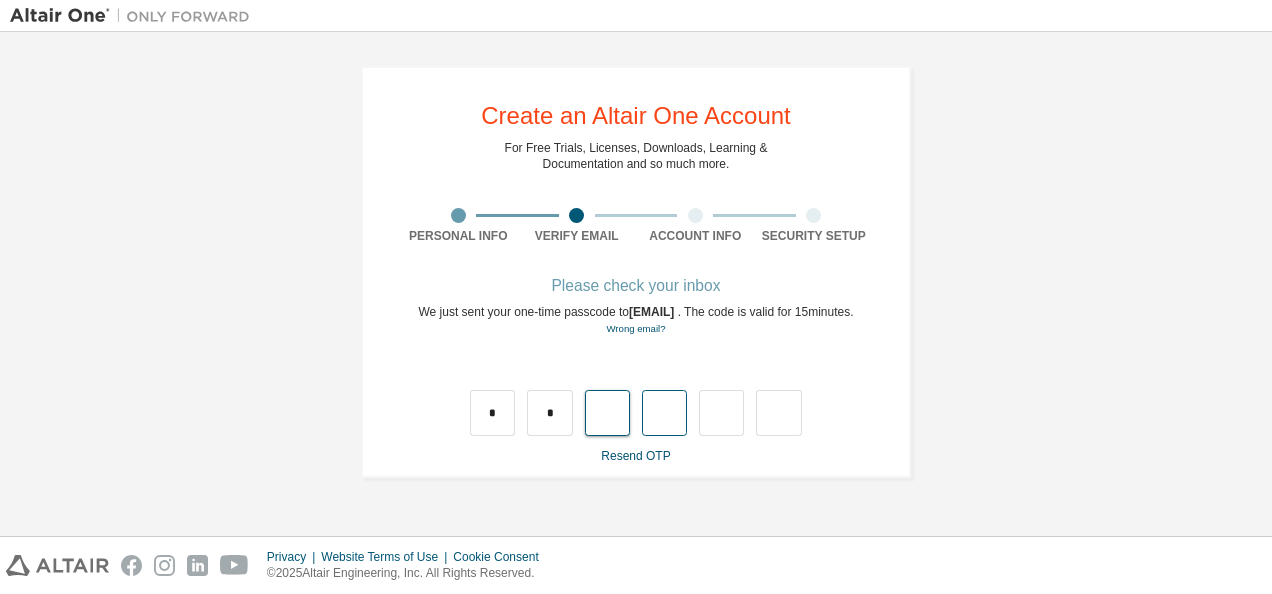 type on "*" 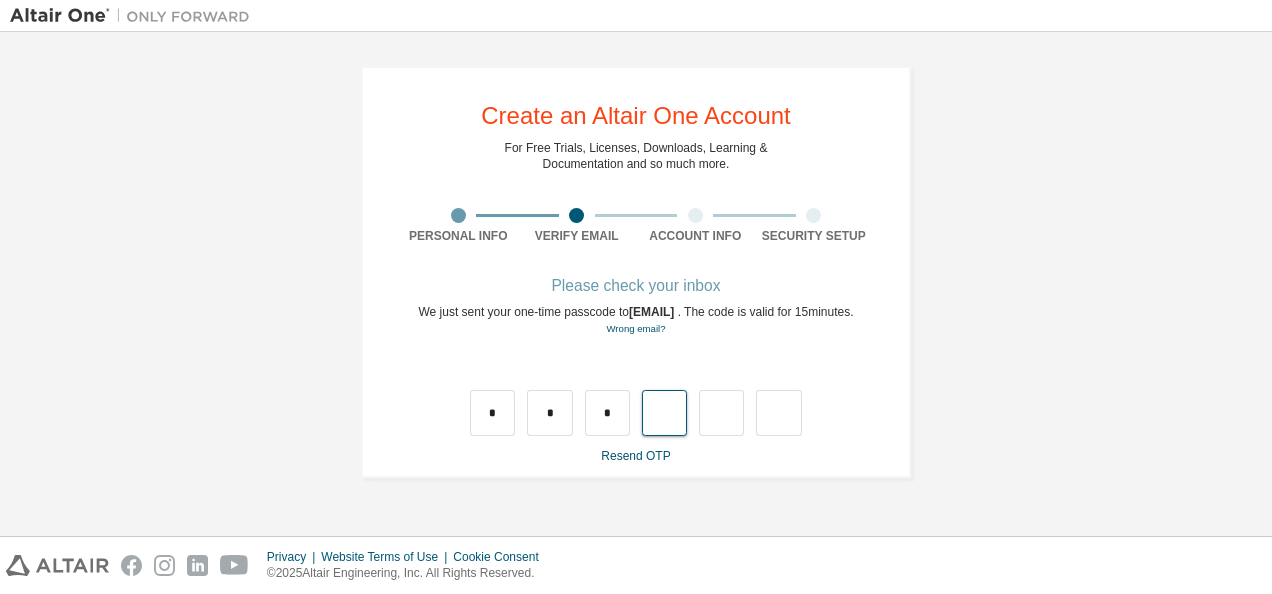 type on "*" 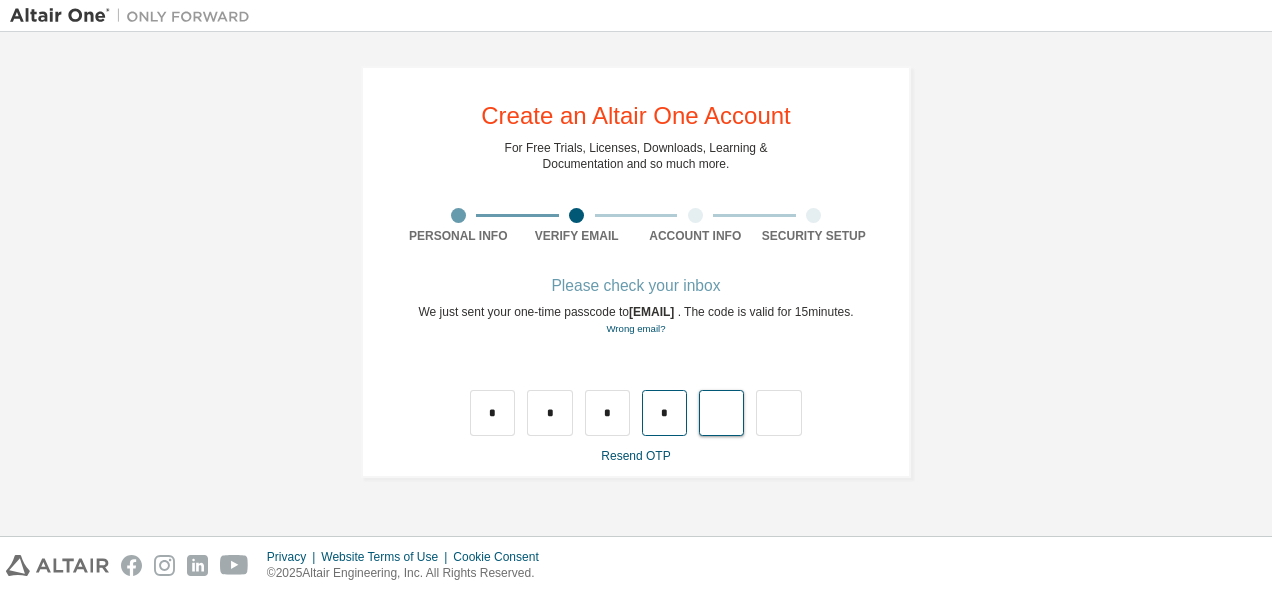 type on "*" 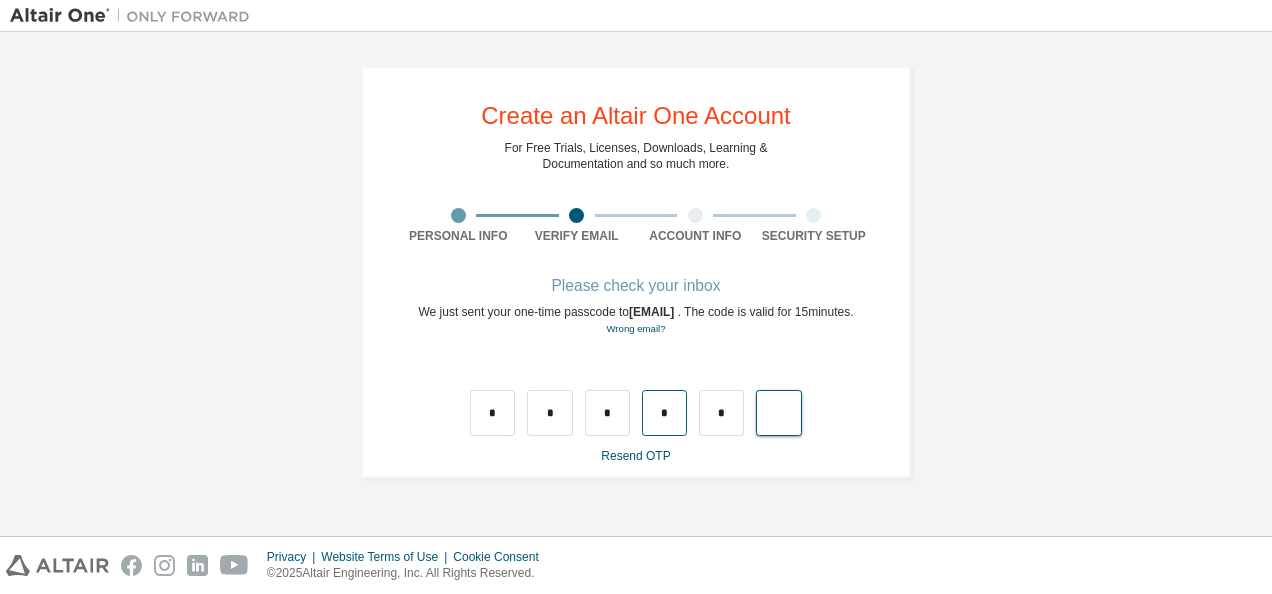 type on "*" 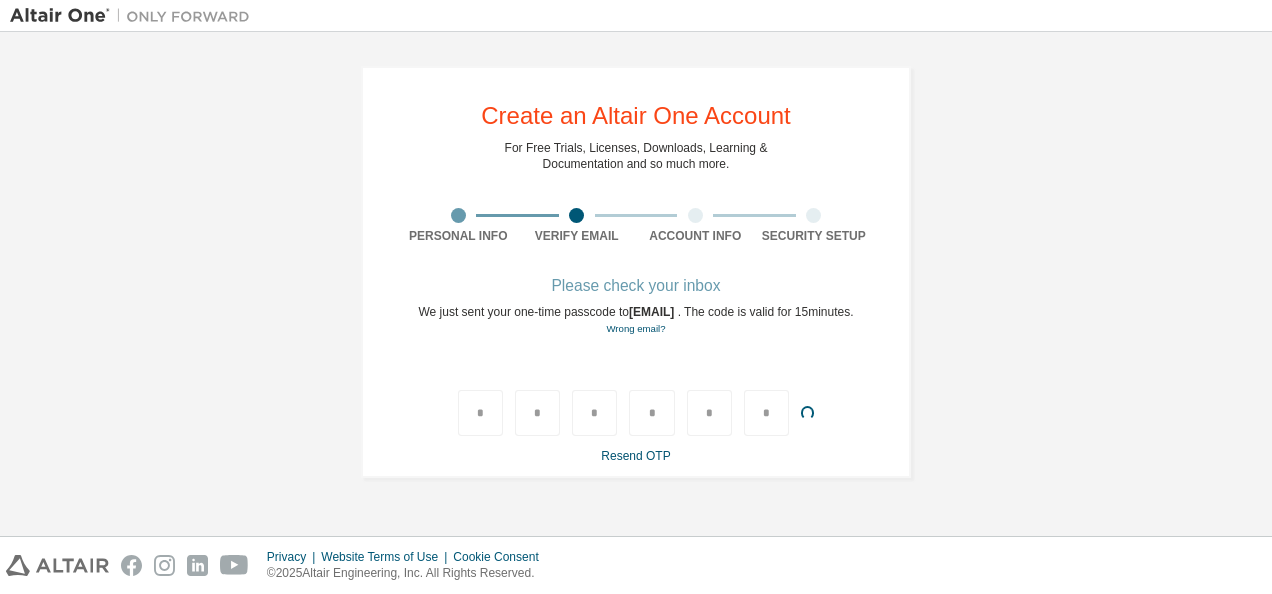 type 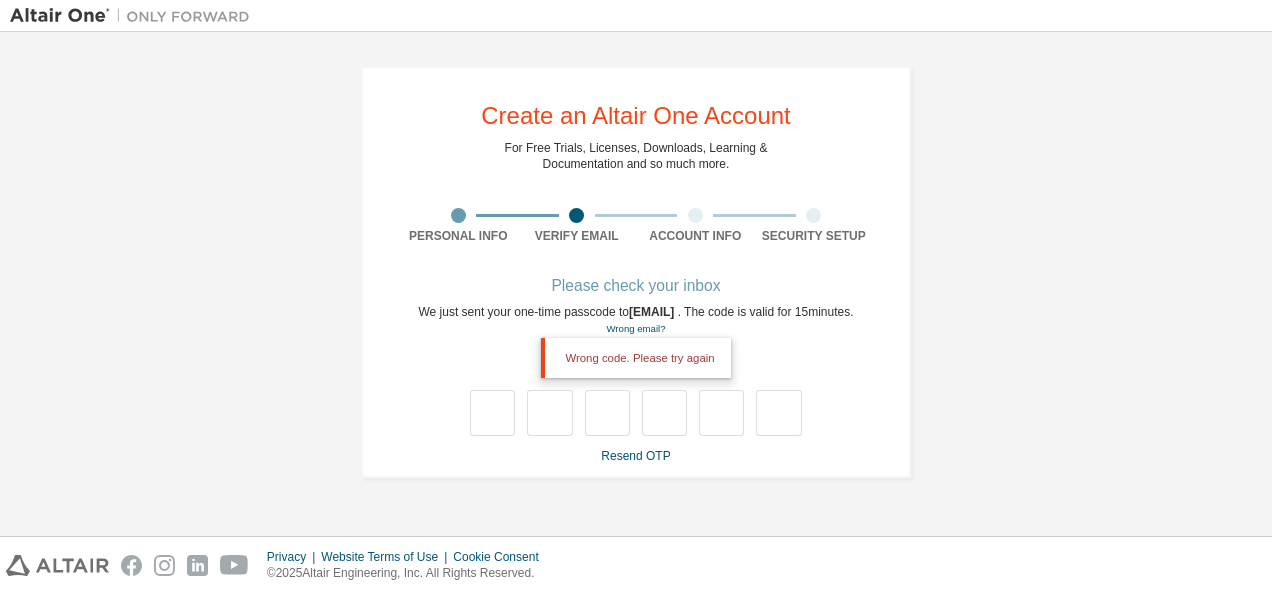 click on "**********" at bounding box center [636, 297] 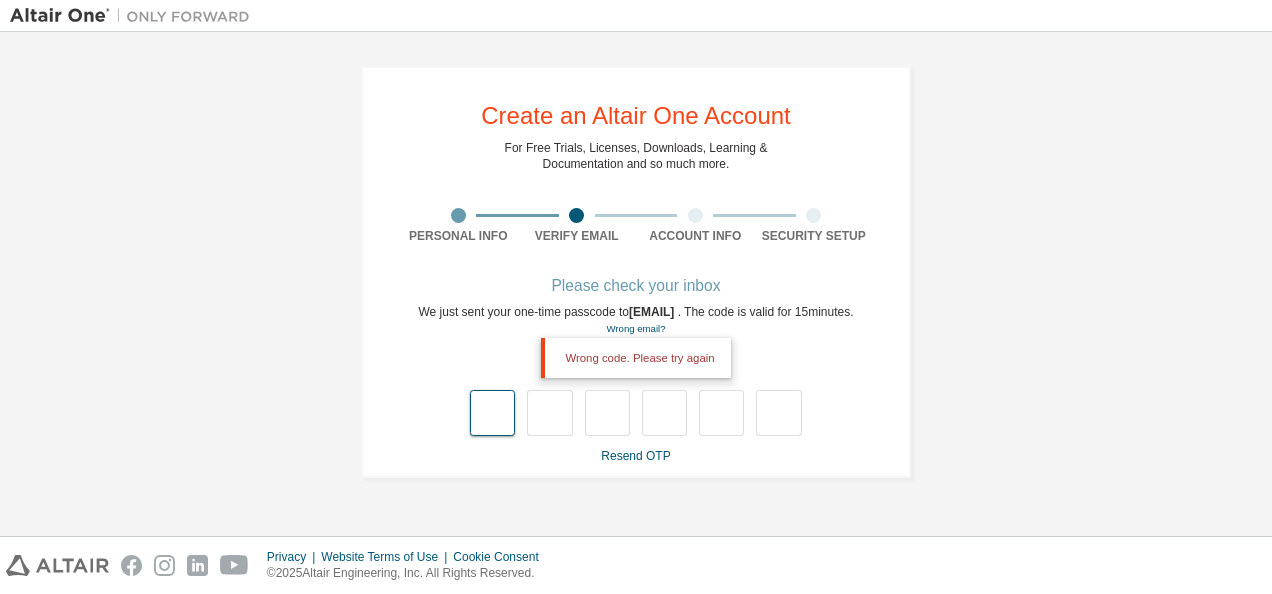 click at bounding box center [492, 413] 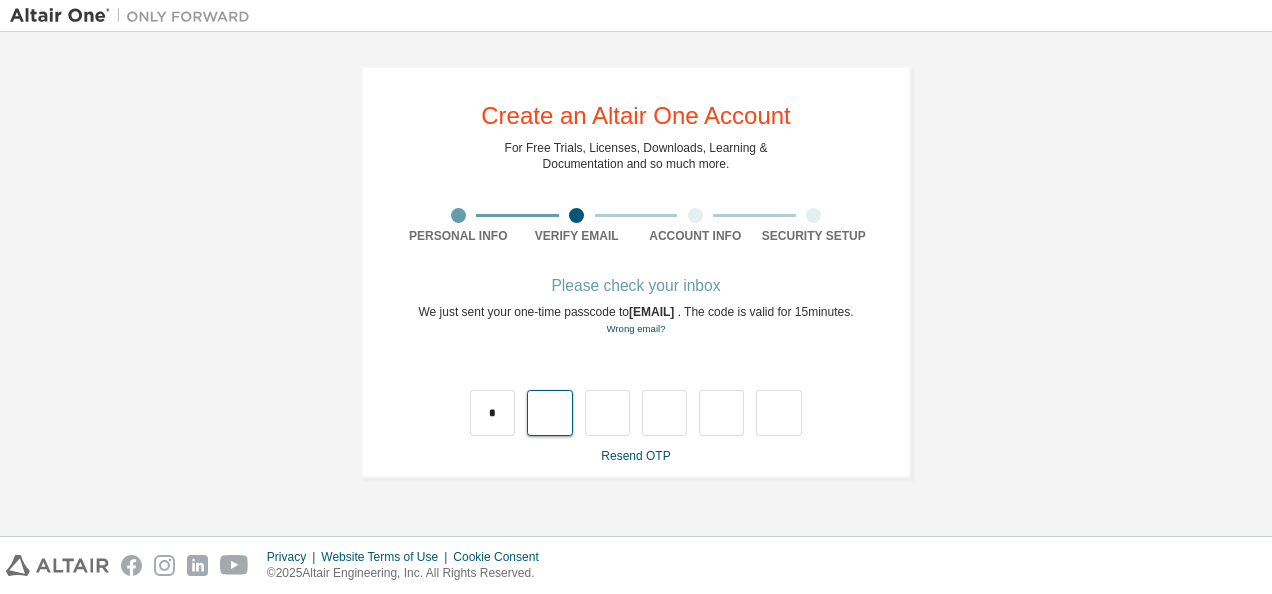 type on "*" 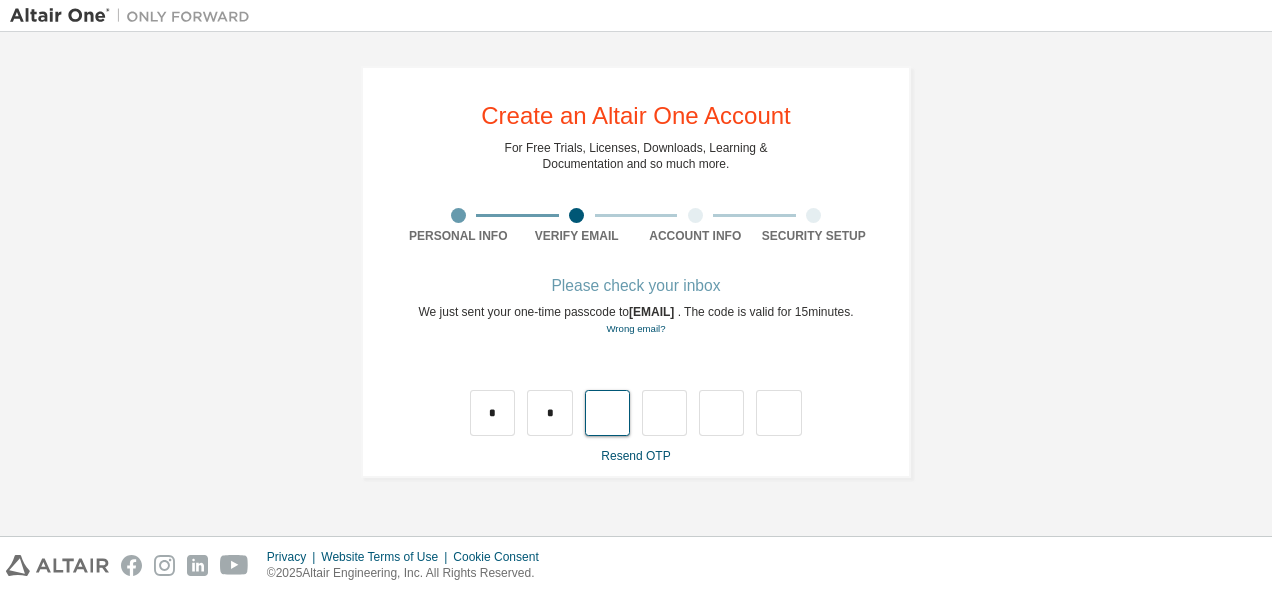 type on "*" 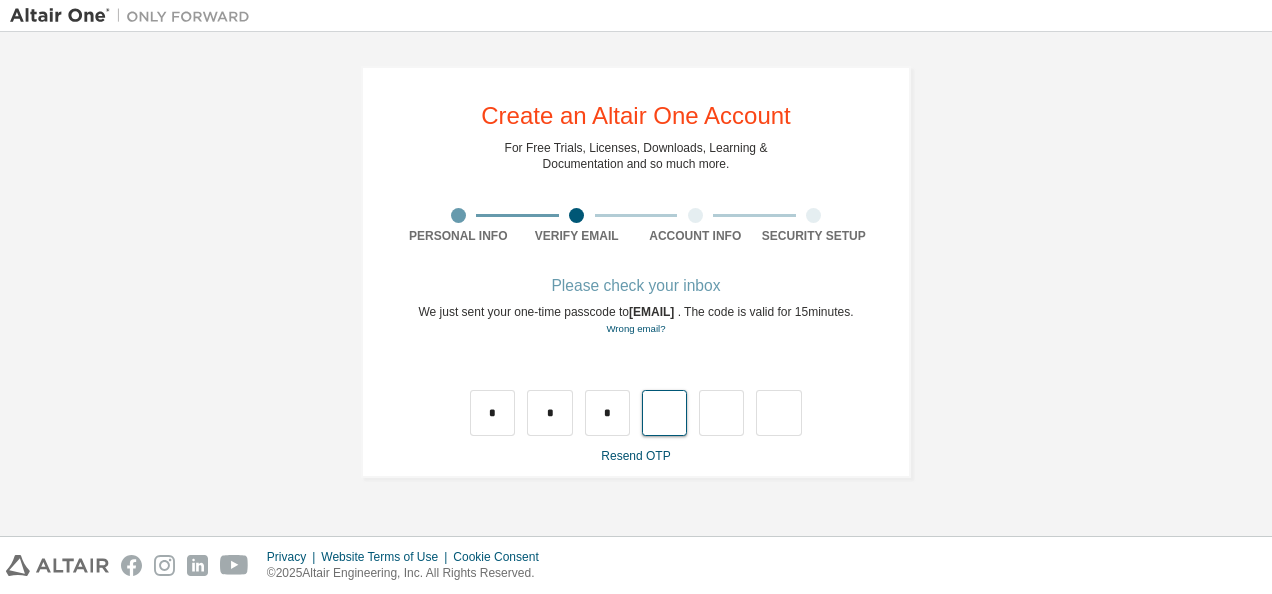 type on "*" 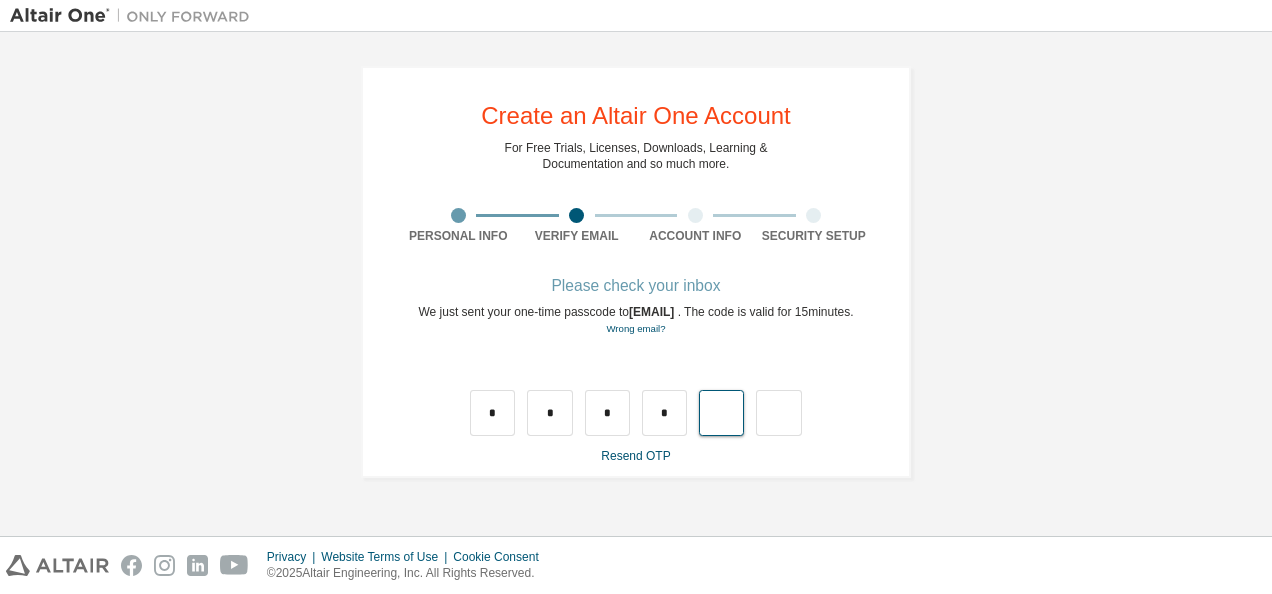 type on "*" 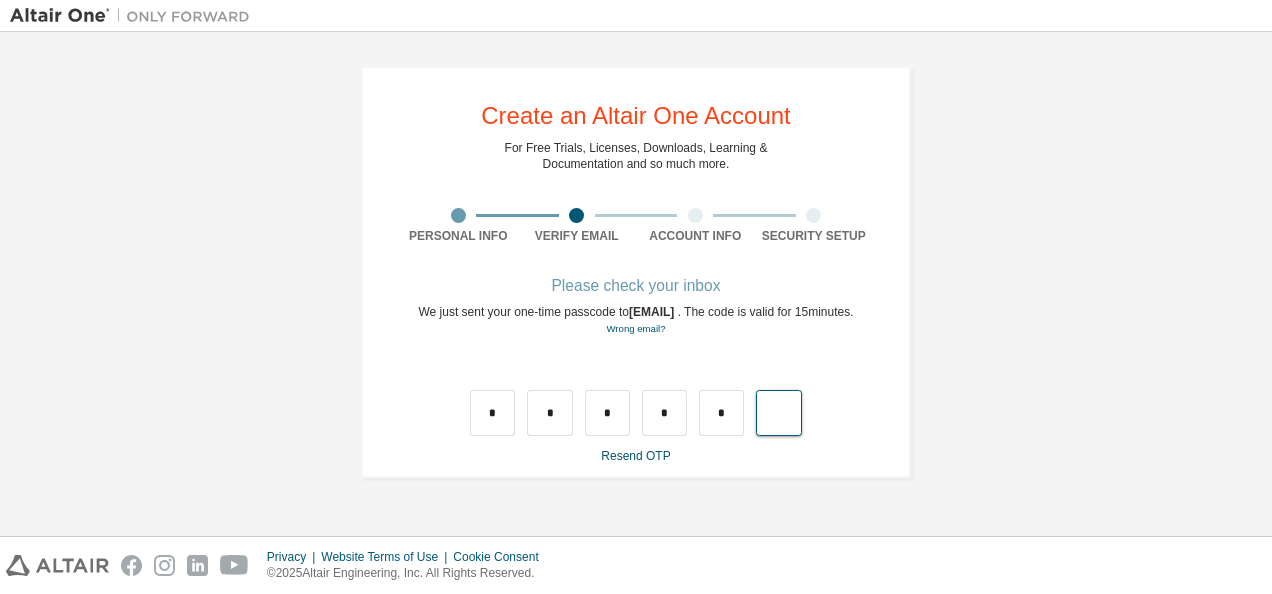 type on "*" 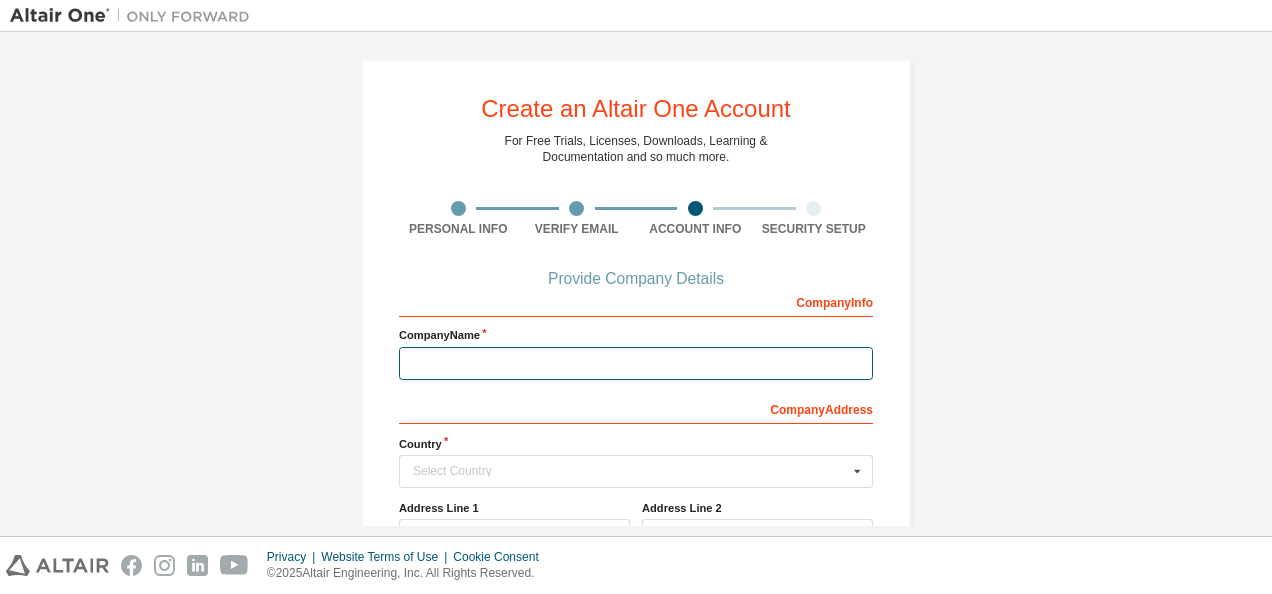 click at bounding box center [636, 363] 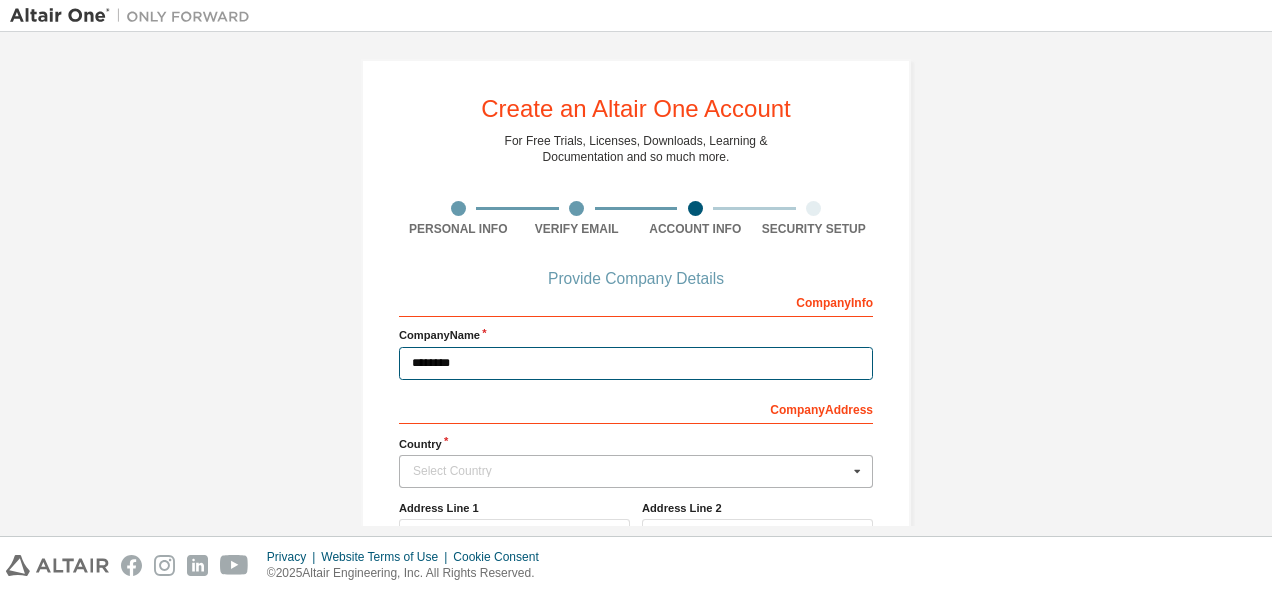 type on "********" 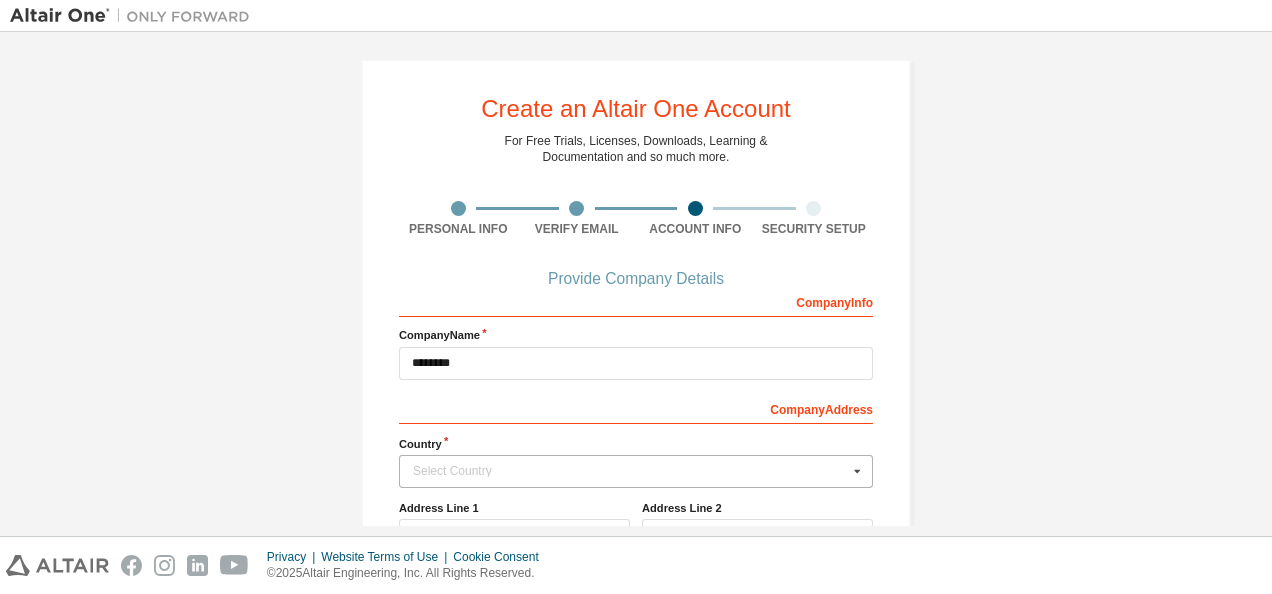 click on "Select Country Afghanistan Åland Islands Albania Algeria American Samoa Andorra Angola Anguilla Antarctica Antigua and Barbuda Argentina Armenia Aruba Australia Austria Azerbaijan Bahamas Bahrain Bangladesh Barbados Belgium Belize Benin Bermuda Bhutan Bolivia (Plurinational State of) Bonaire, Sint Eustatius and Saba Bosnia and Herzegovina Botswana Bouvet Island Brazil British Indian Ocean Territory Brunei Darussalam Bulgaria Burkina Faso Burundi Cabo Verde Cambodia Cameroon Canada Cayman Islands Central African Republic Chad Chile China Christmas Island Cocos (Keeling) Islands Colombia Comoros Congo Congo (Democratic Republic of the) Cook Islands Costa Rica Côte d'Ivoire Croatia Curaçao Cyprus Czech Republic Denmark Djibouti Dominica Dominican Republic Ecuador Egypt El Salvador Equatorial Guinea Eritrea Estonia Ethiopia Falkland Islands (Malvinas) Faroe Islands Fiji Finland France French Guiana French Polynesia French Southern Territories Gabon Gambia Georgia Germany Ghana Gibraltar Greece Greenland Guam" at bounding box center [636, 471] 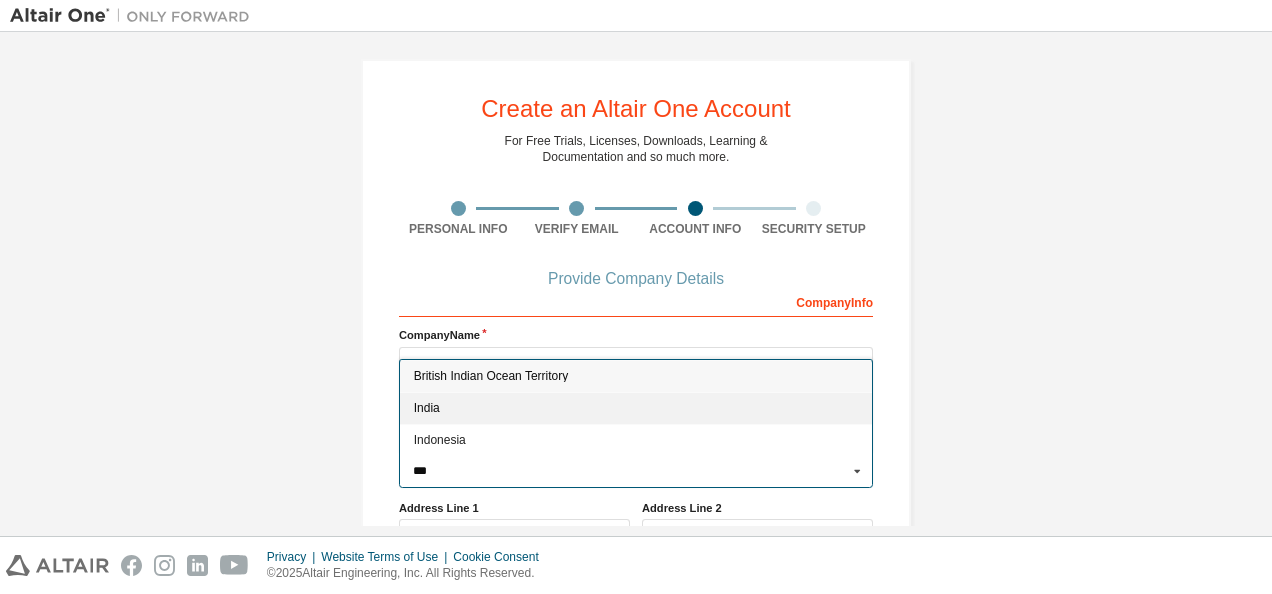 type on "***" 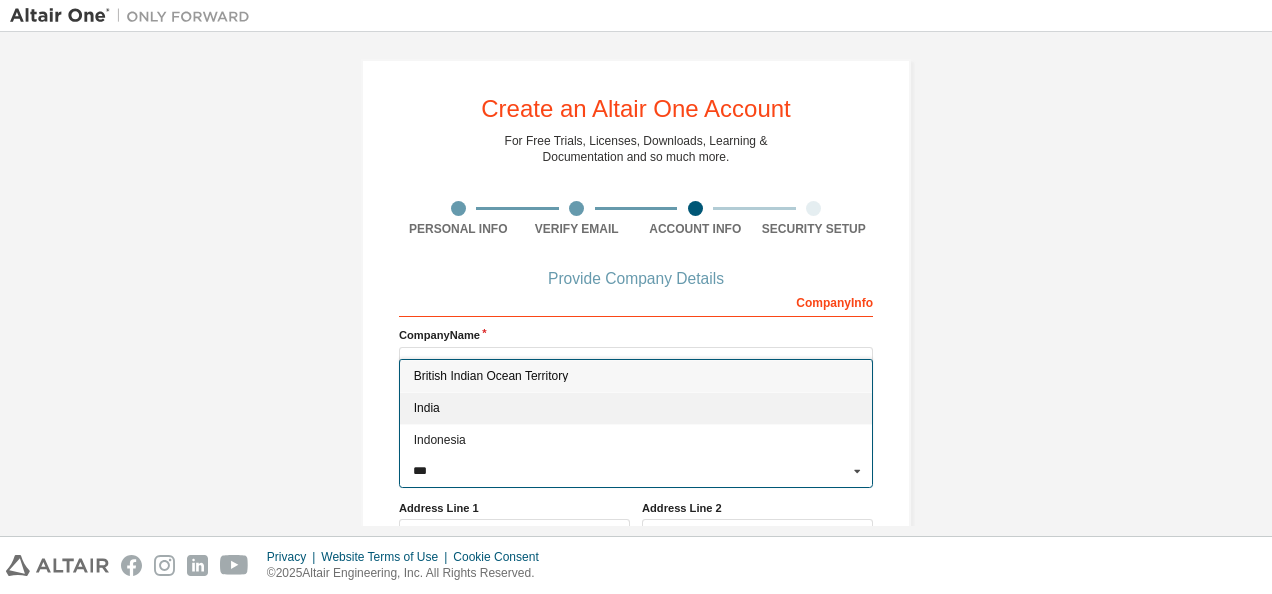 click on "India" at bounding box center (636, 408) 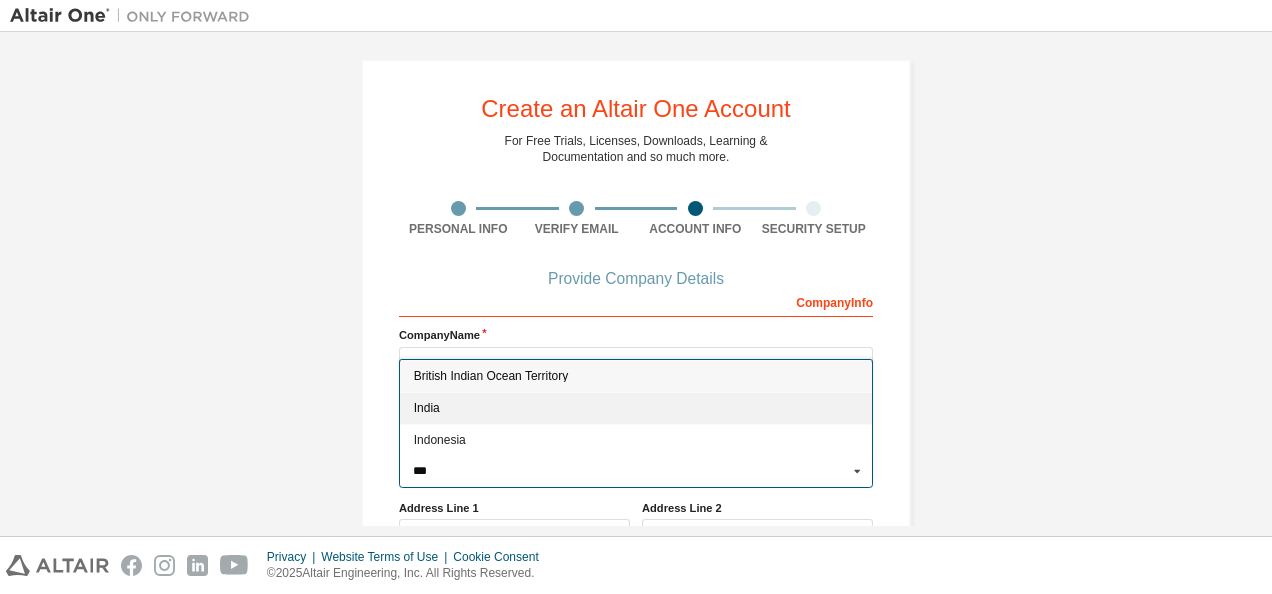 type on "***" 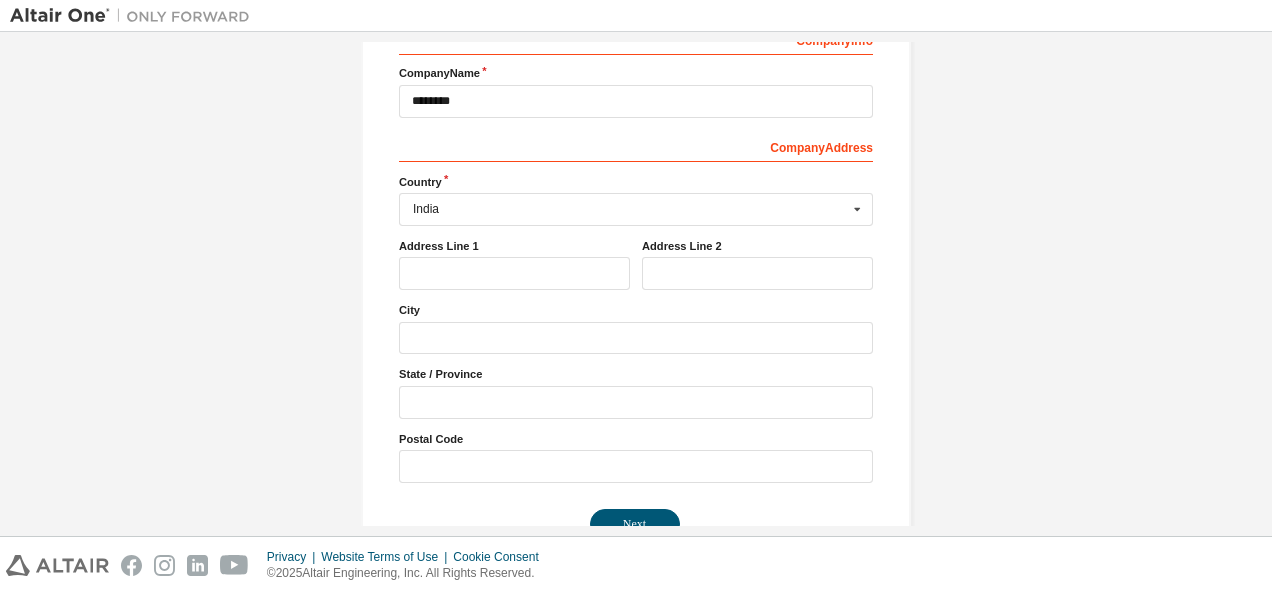 scroll, scrollTop: 314, scrollLeft: 0, axis: vertical 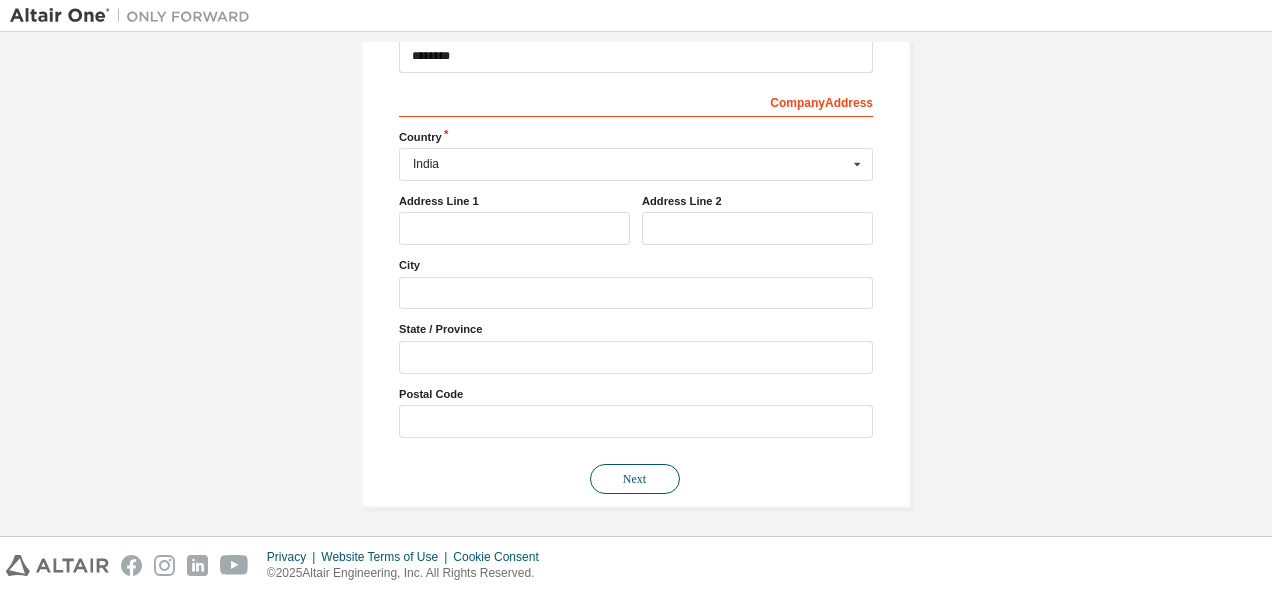 click on "Next" at bounding box center [635, 479] 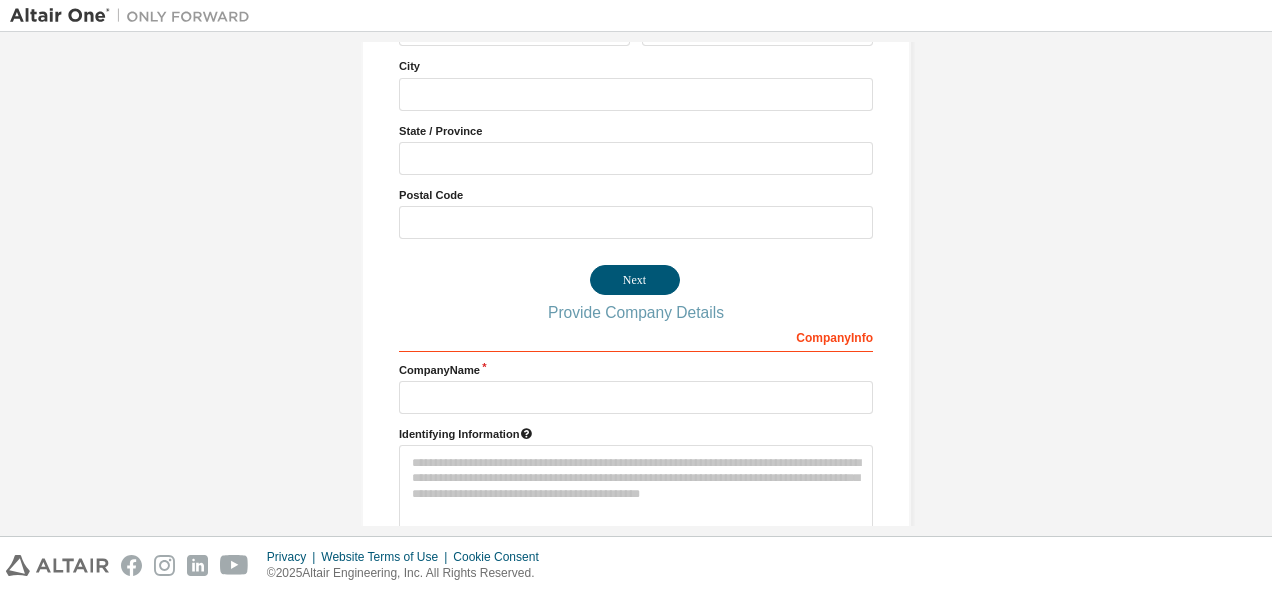 scroll, scrollTop: 0, scrollLeft: 0, axis: both 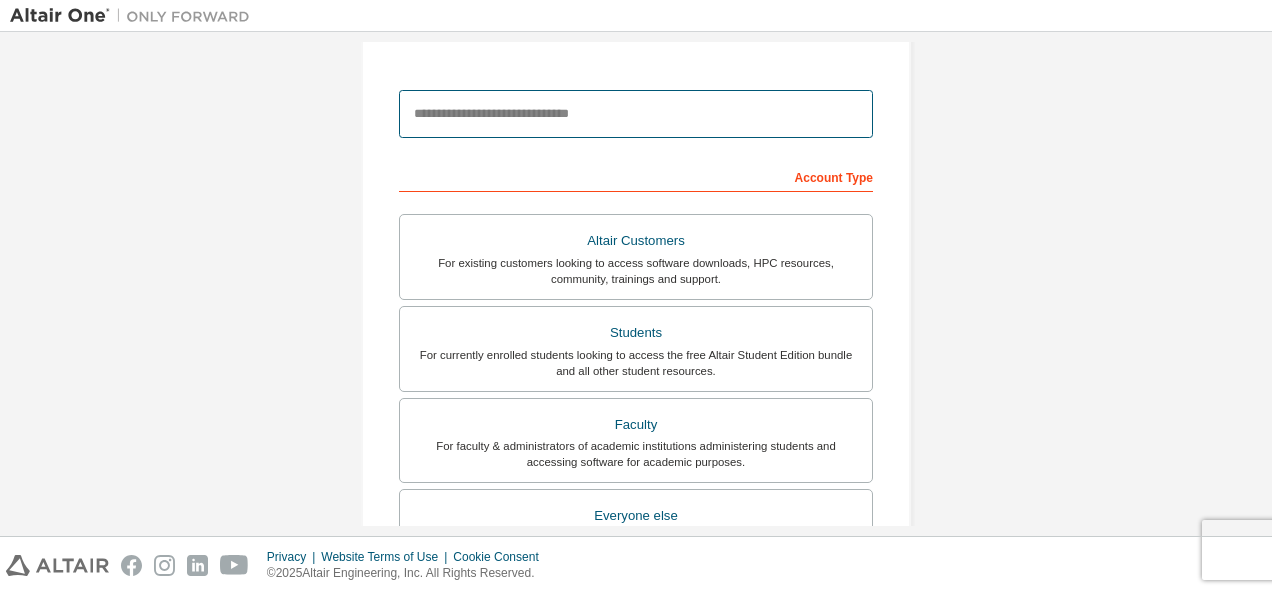 click at bounding box center [636, 114] 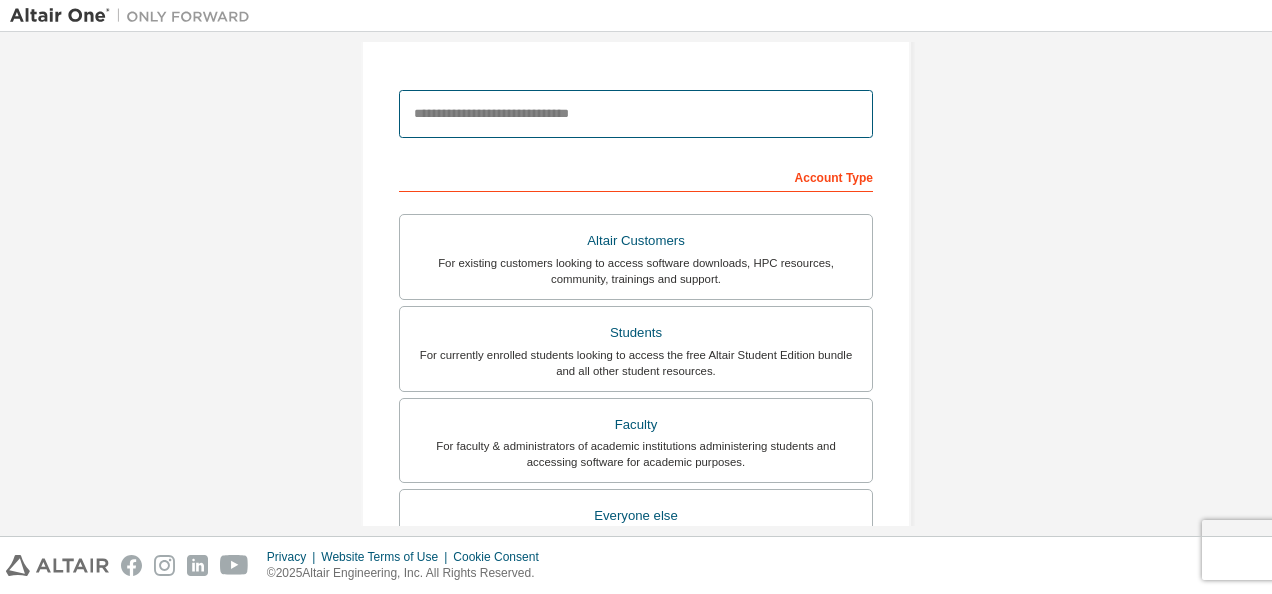 type on "**********" 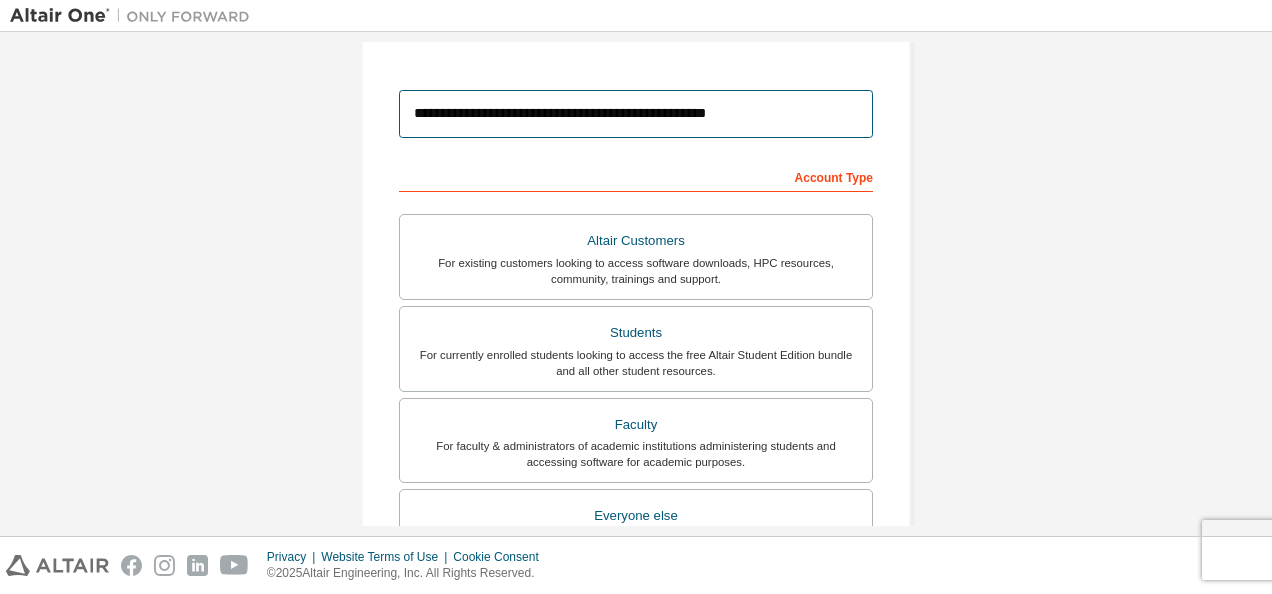 type on "*******" 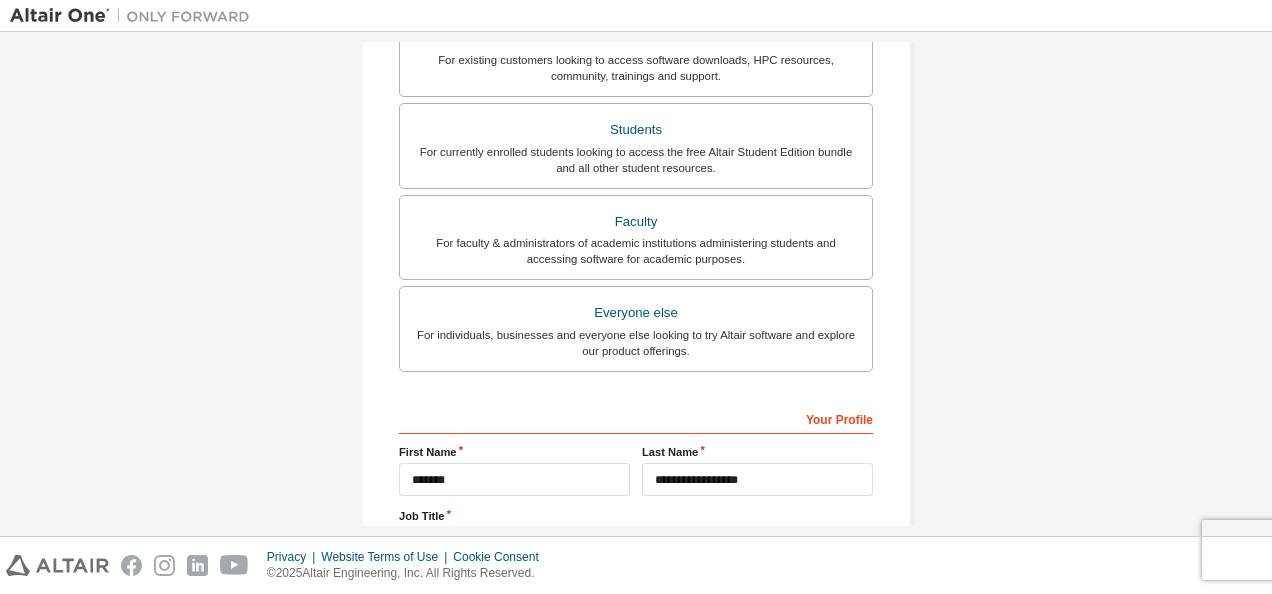 scroll, scrollTop: 633, scrollLeft: 0, axis: vertical 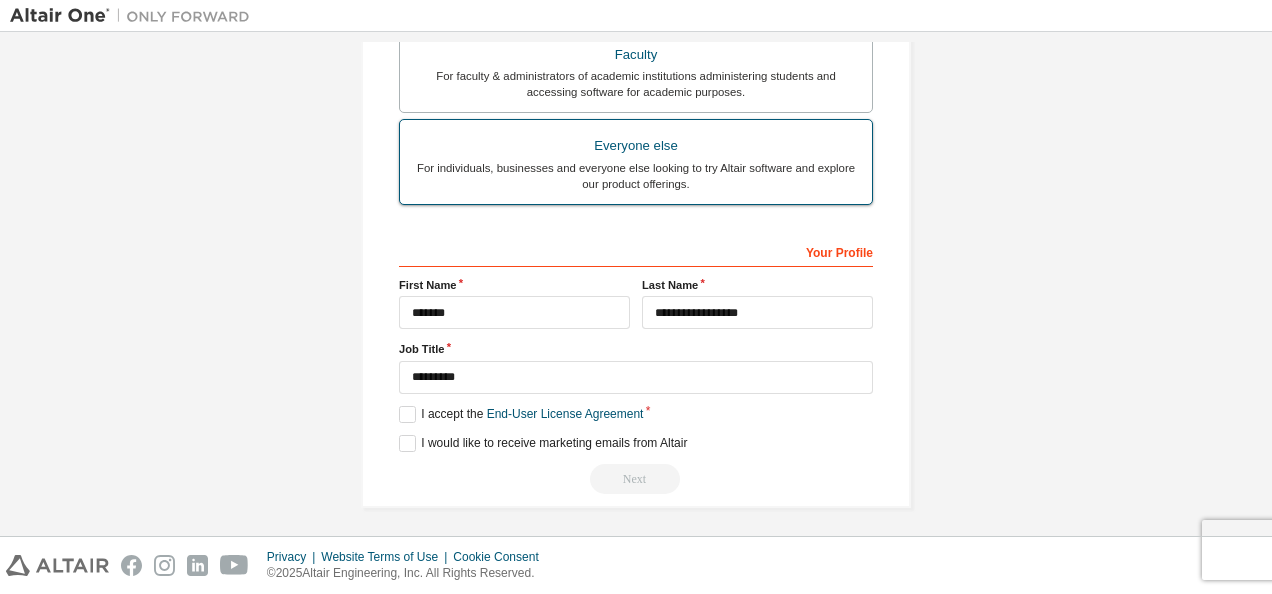 click on "For individuals, businesses and everyone else looking to try Altair software and explore our product offerings." at bounding box center (636, 176) 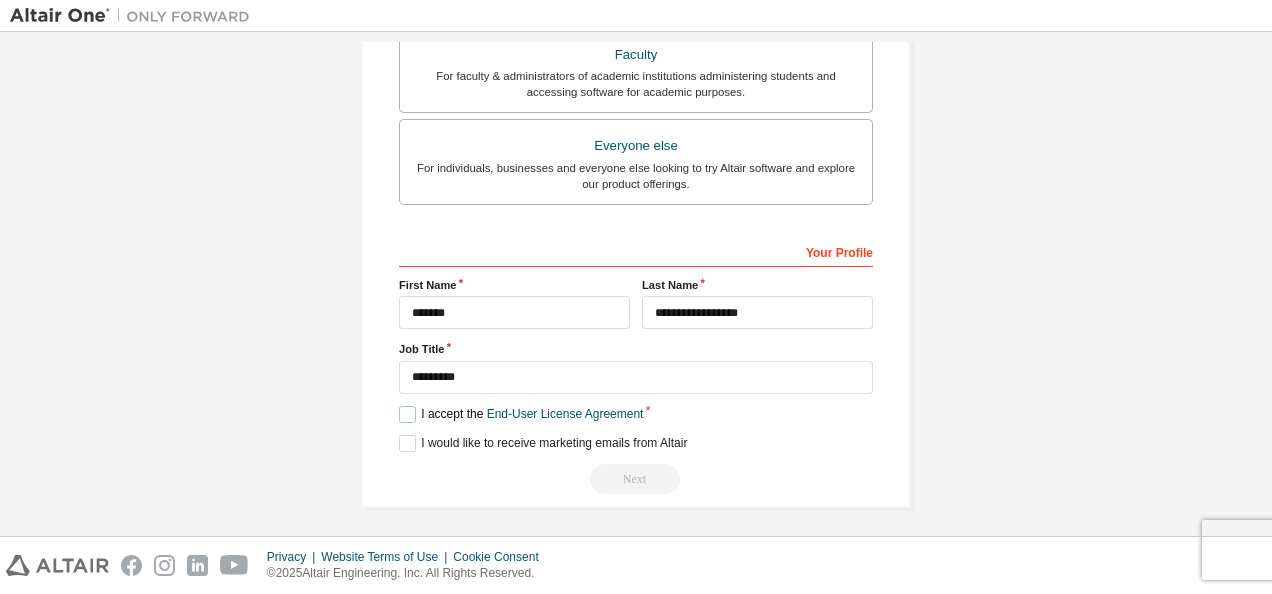 click on "I accept the    End-User License Agreement" at bounding box center (521, 414) 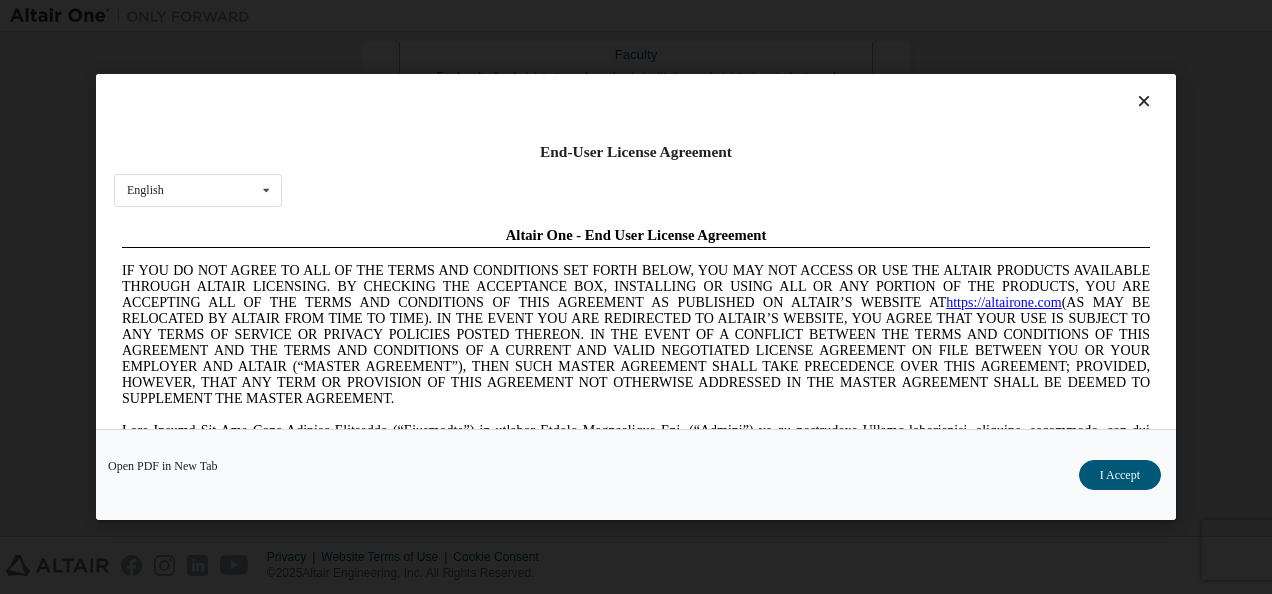 scroll, scrollTop: 0, scrollLeft: 0, axis: both 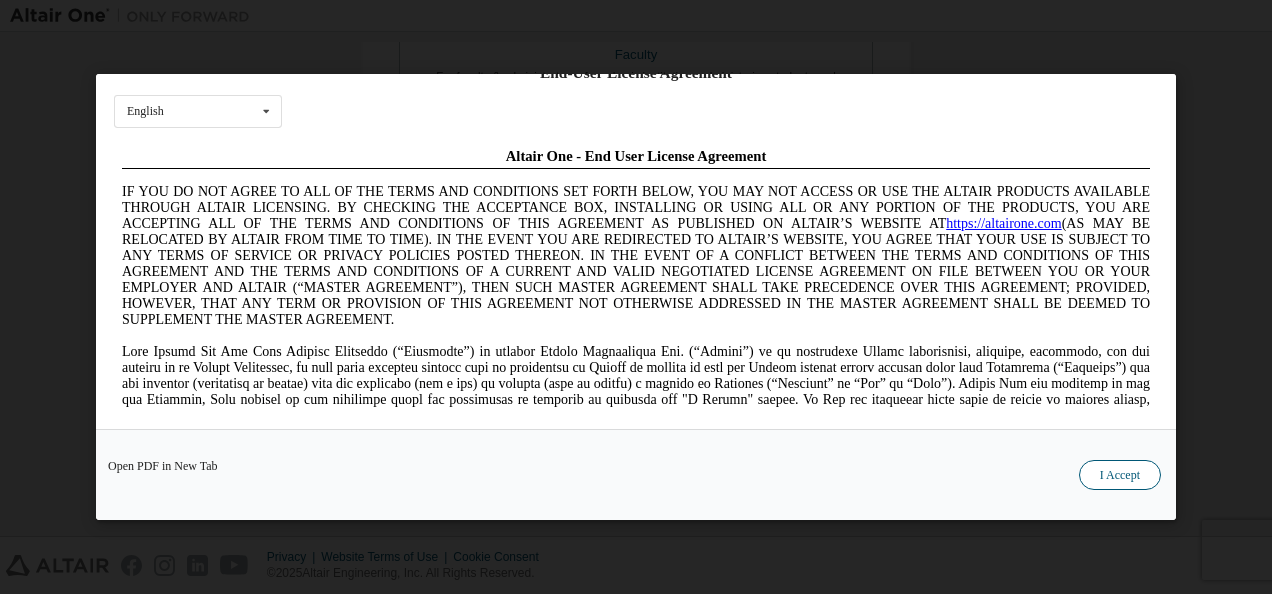 click on "I Accept" at bounding box center [1120, 475] 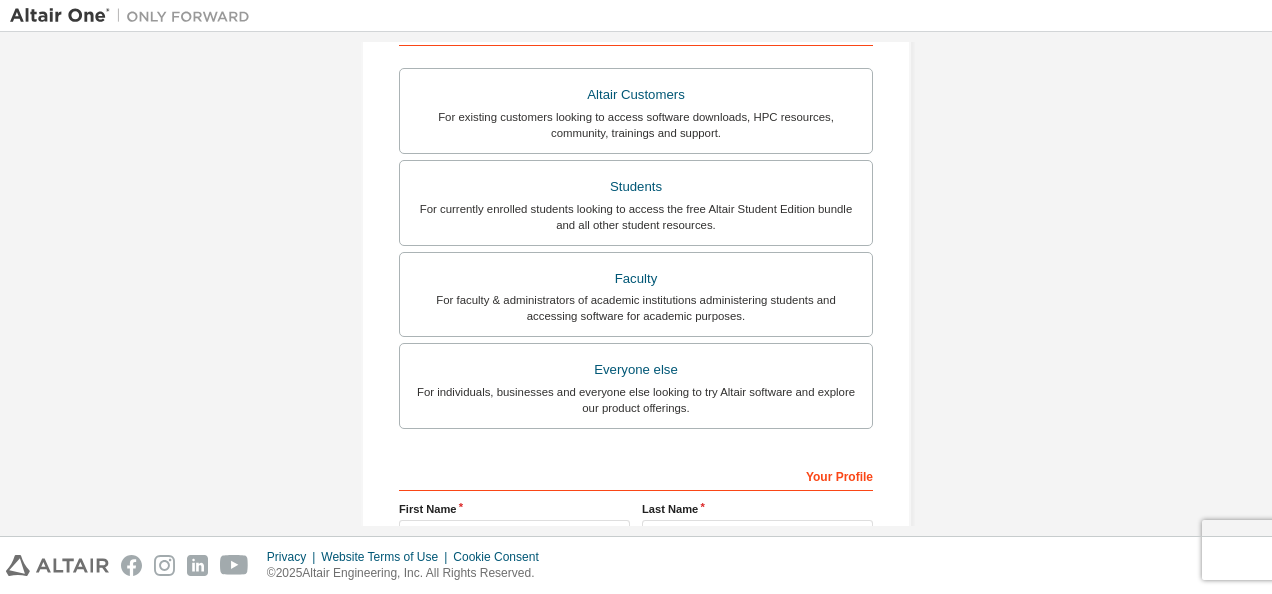 scroll, scrollTop: 0, scrollLeft: 0, axis: both 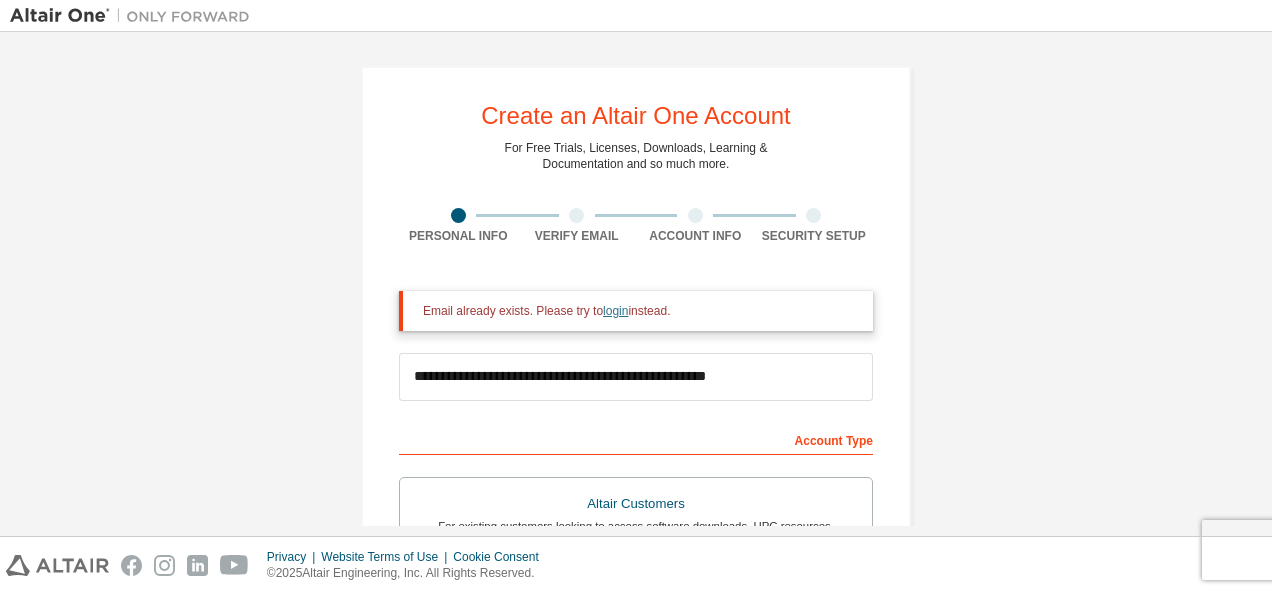 click on "login" at bounding box center (615, 311) 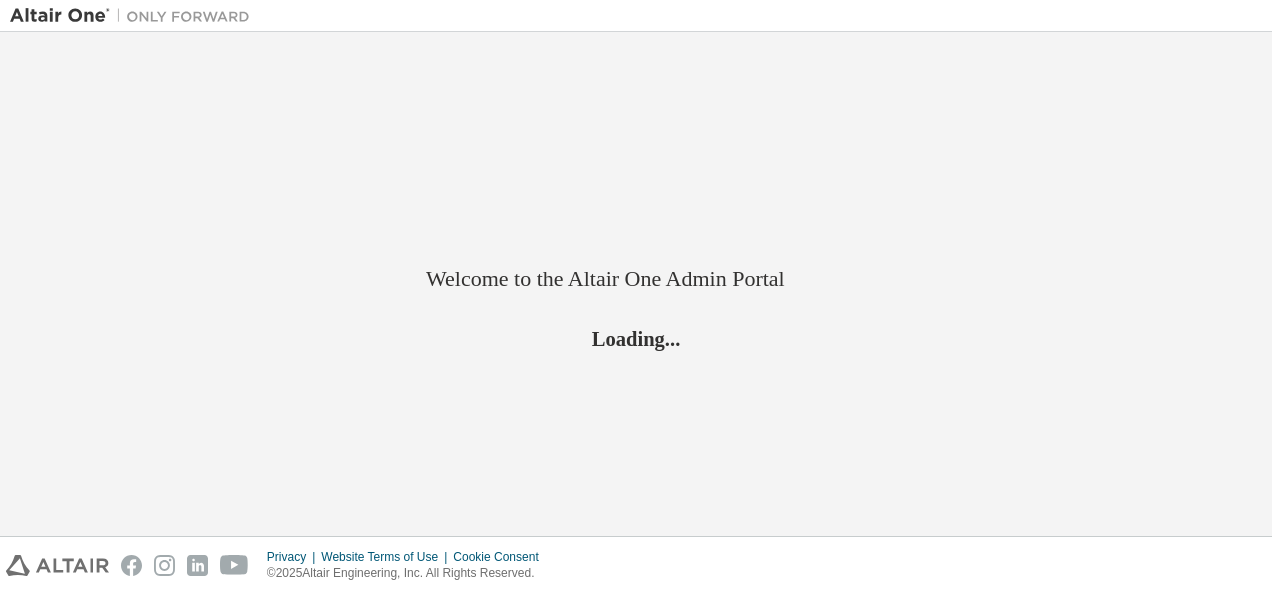 scroll, scrollTop: 0, scrollLeft: 0, axis: both 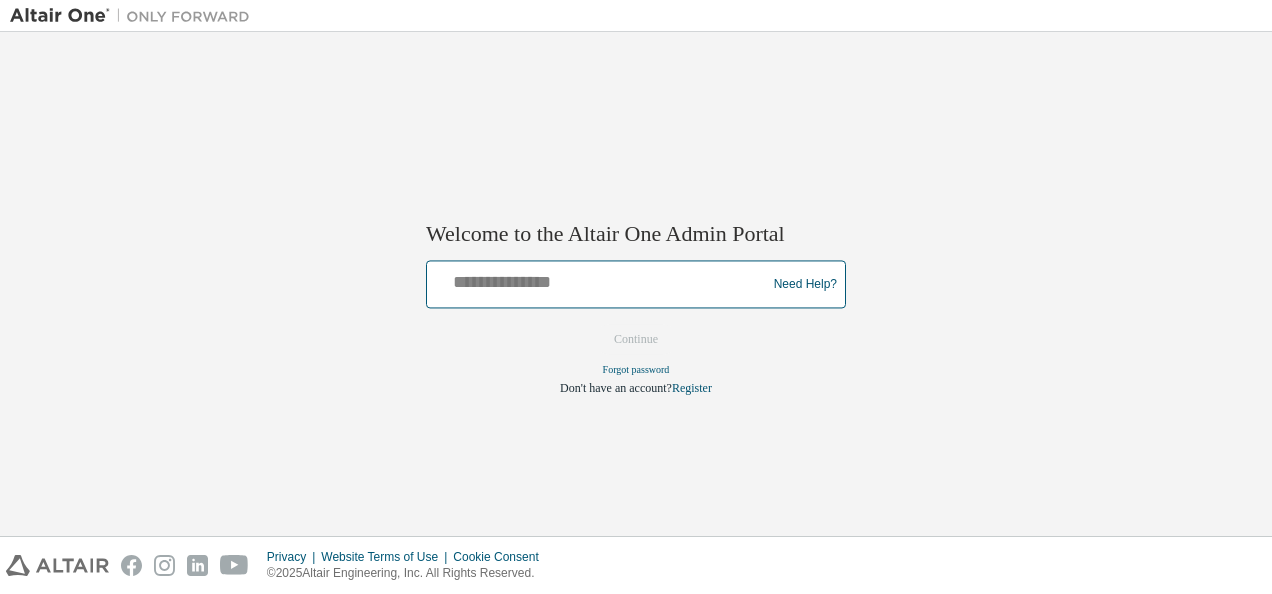 click at bounding box center [599, 280] 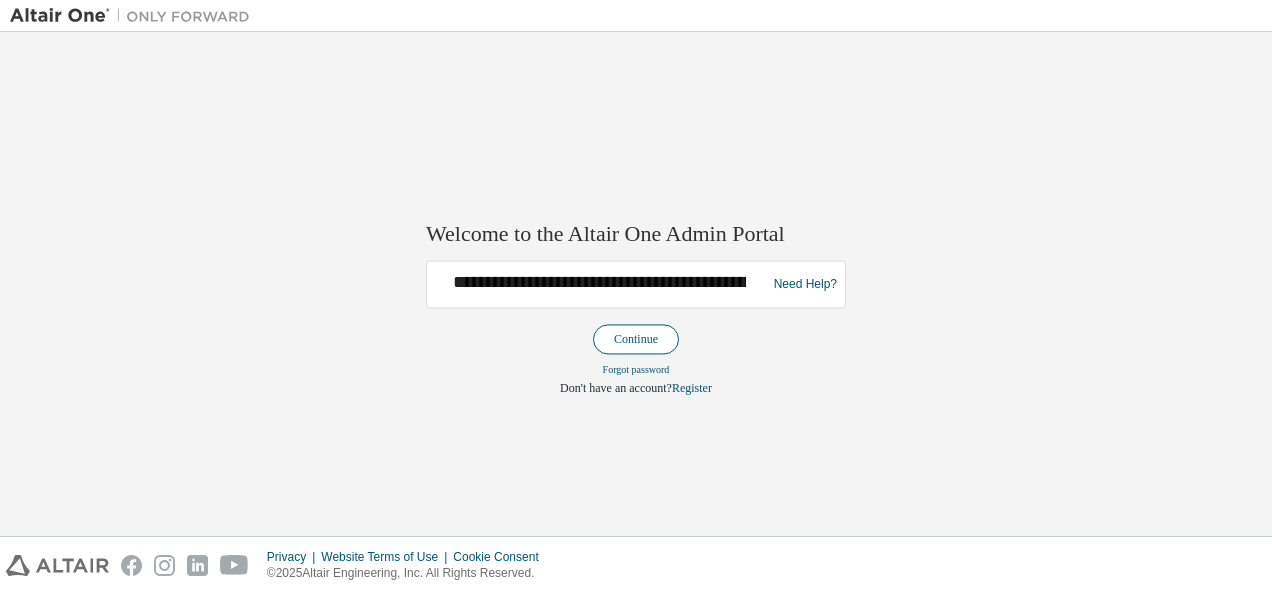 click on "Continue" at bounding box center (636, 340) 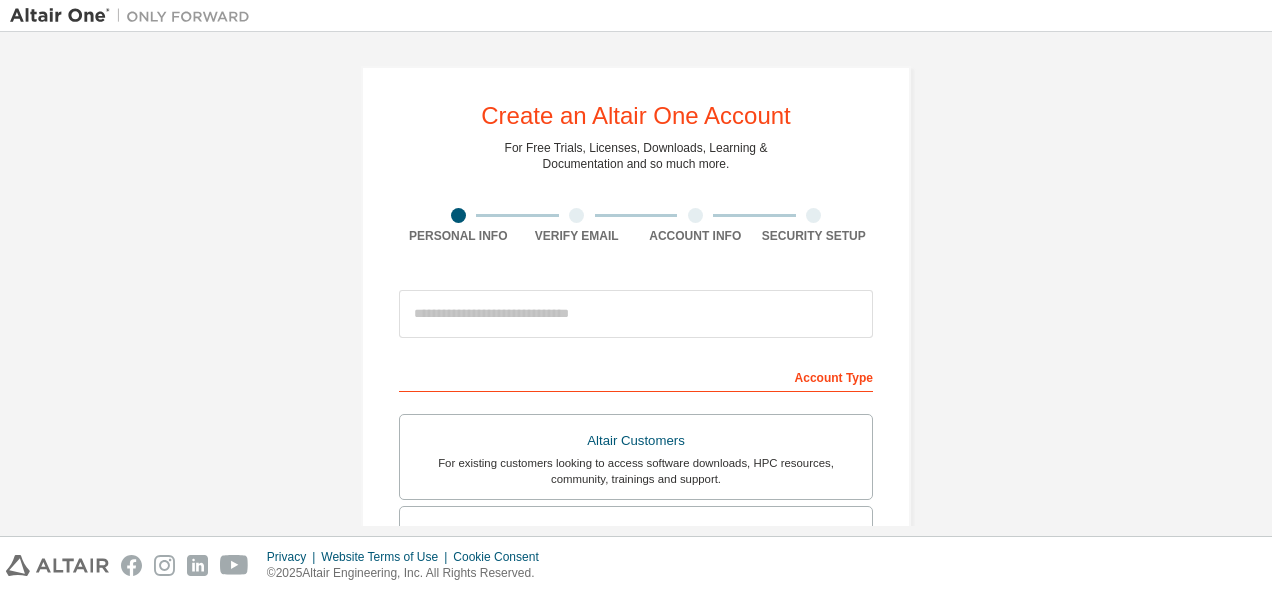 scroll, scrollTop: 0, scrollLeft: 0, axis: both 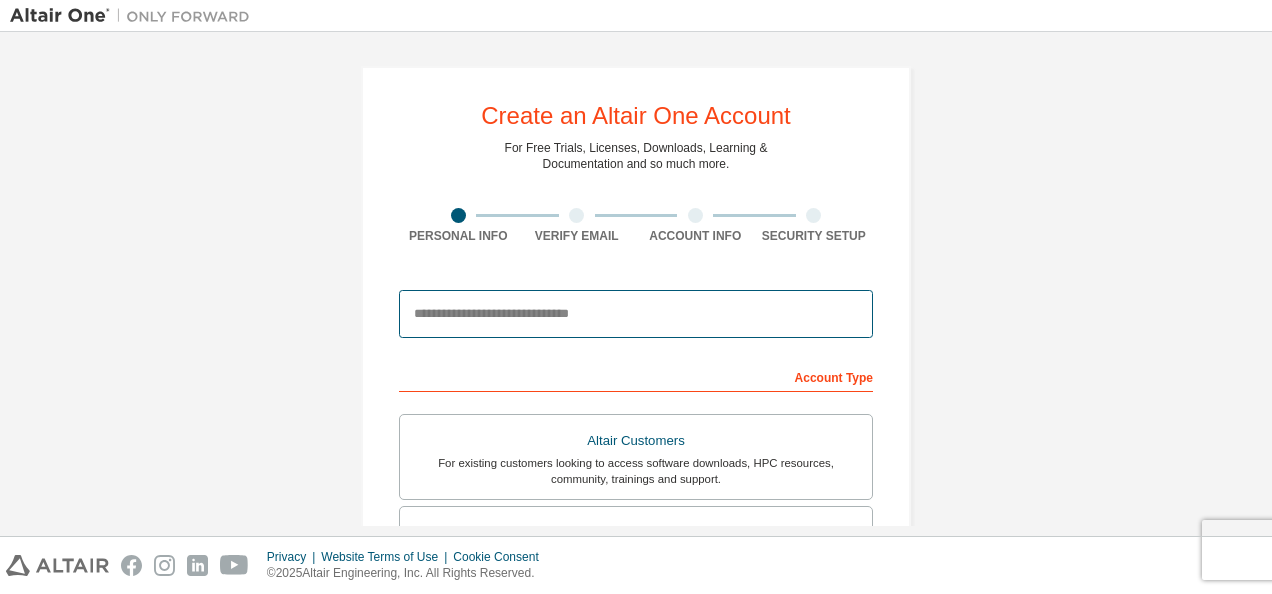 click at bounding box center (636, 314) 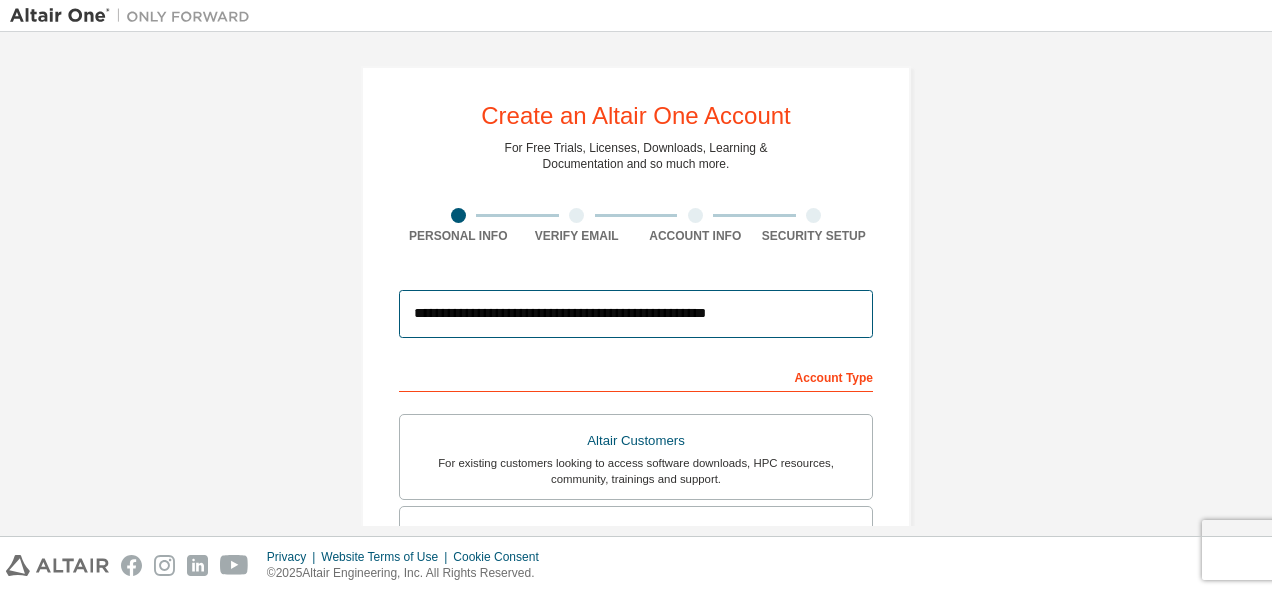 type on "*******" 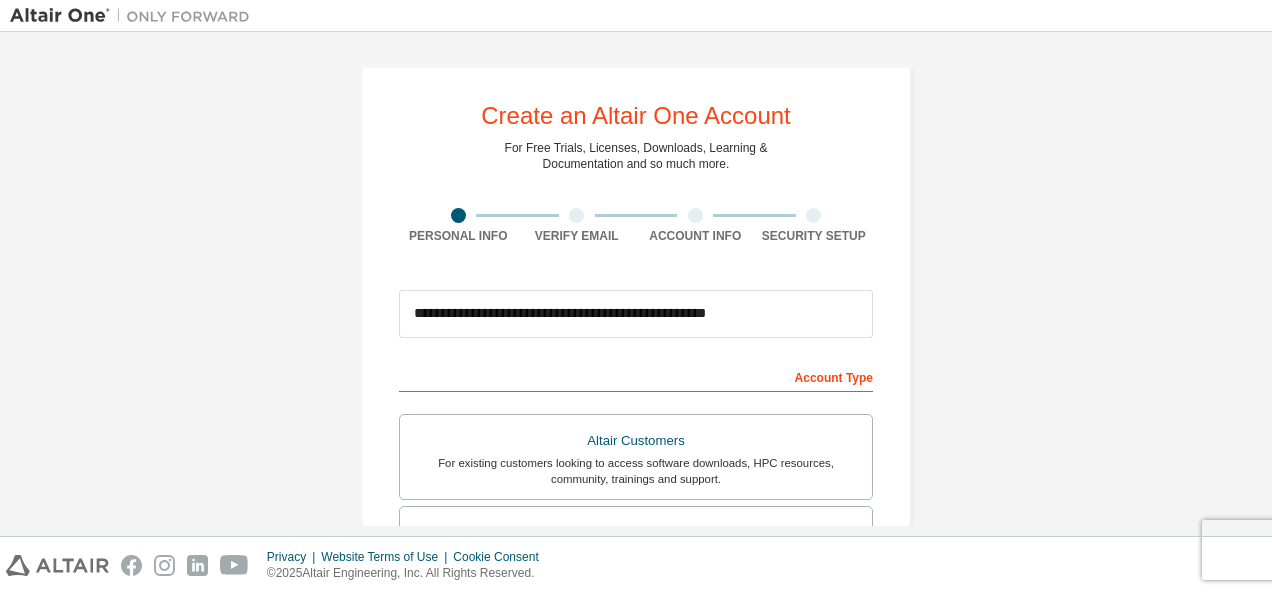 type on "**********" 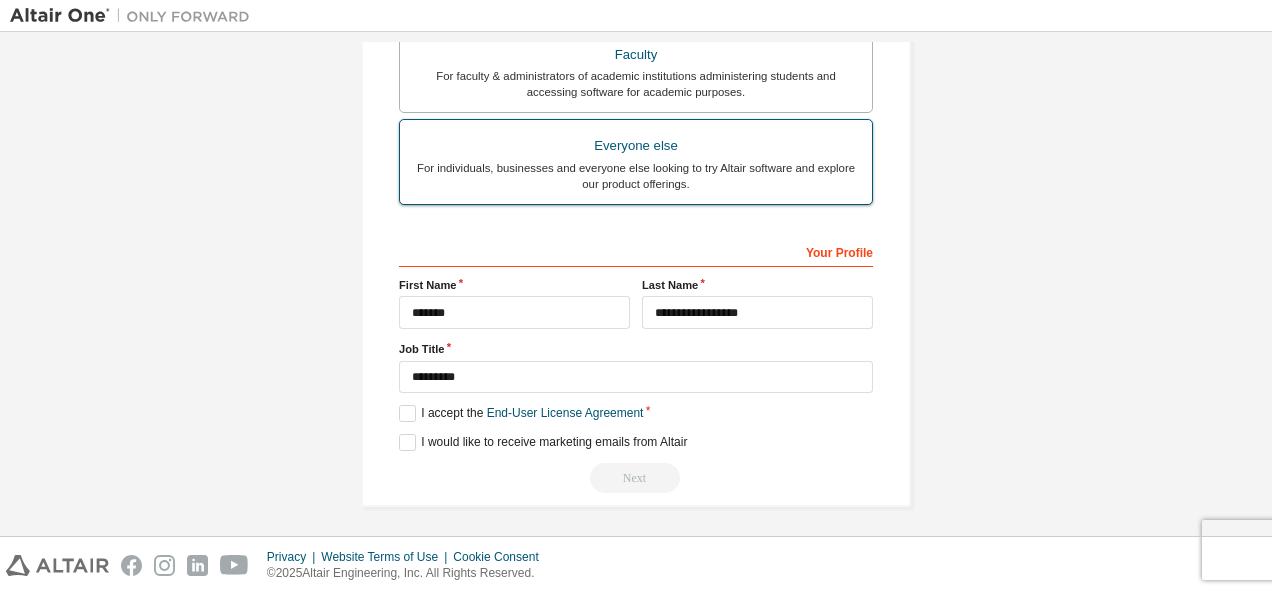 click on "For individuals, businesses and everyone else looking to try Altair software and explore our product offerings." at bounding box center (636, 176) 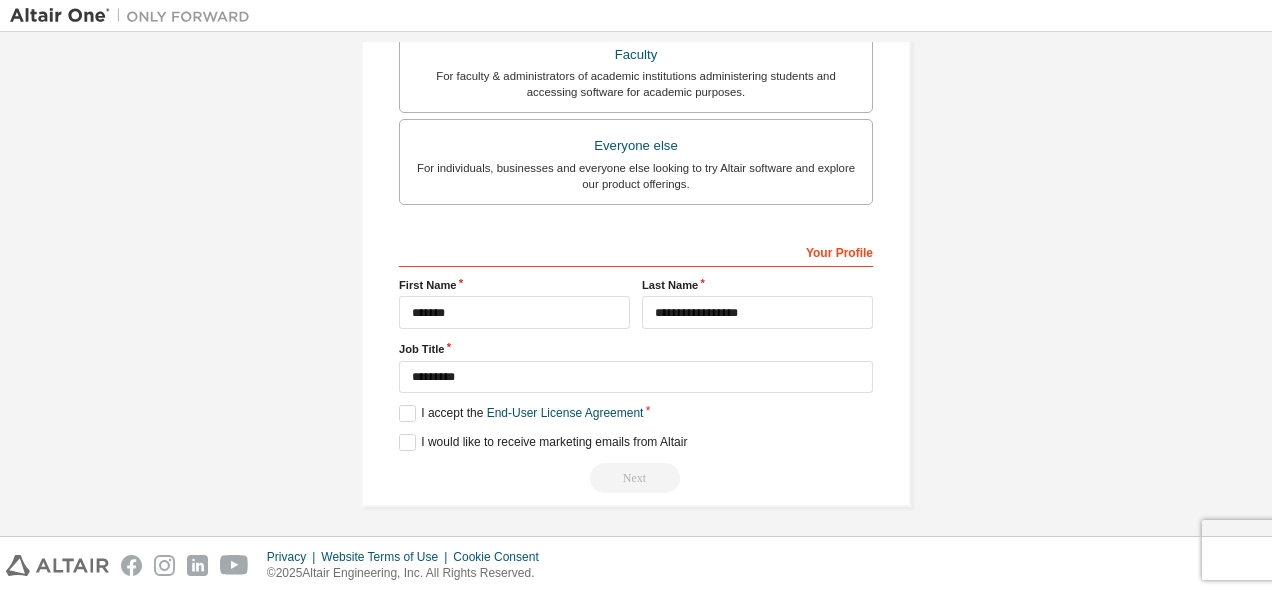 scroll, scrollTop: 632, scrollLeft: 0, axis: vertical 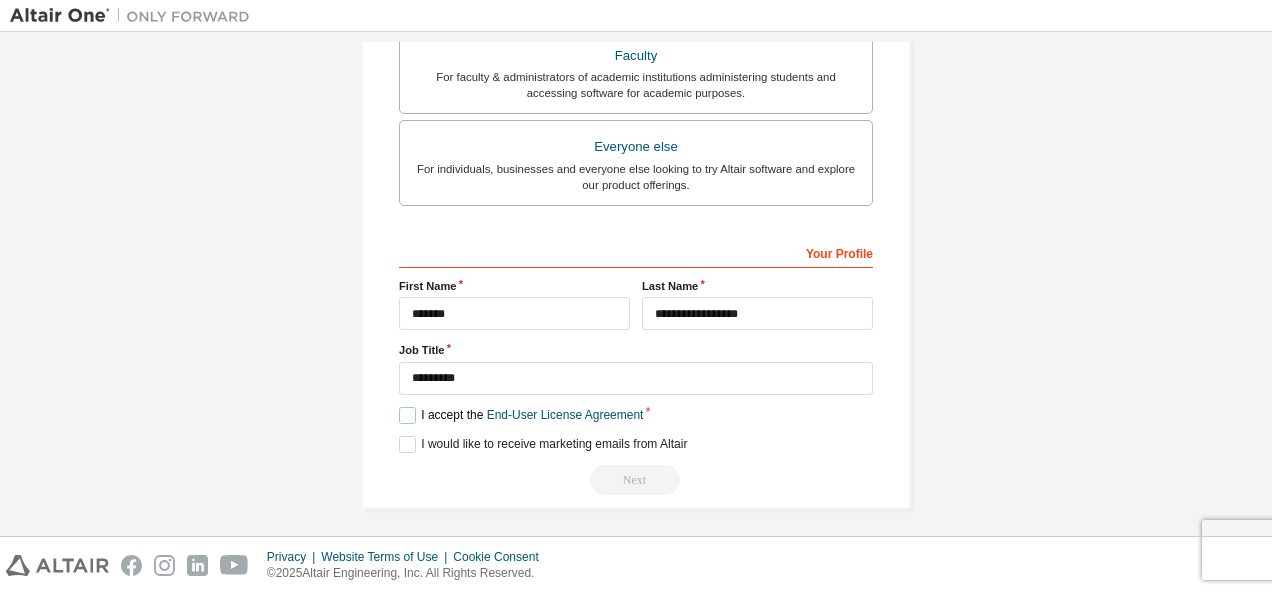 click on "I accept the    End-User License Agreement" at bounding box center [521, 415] 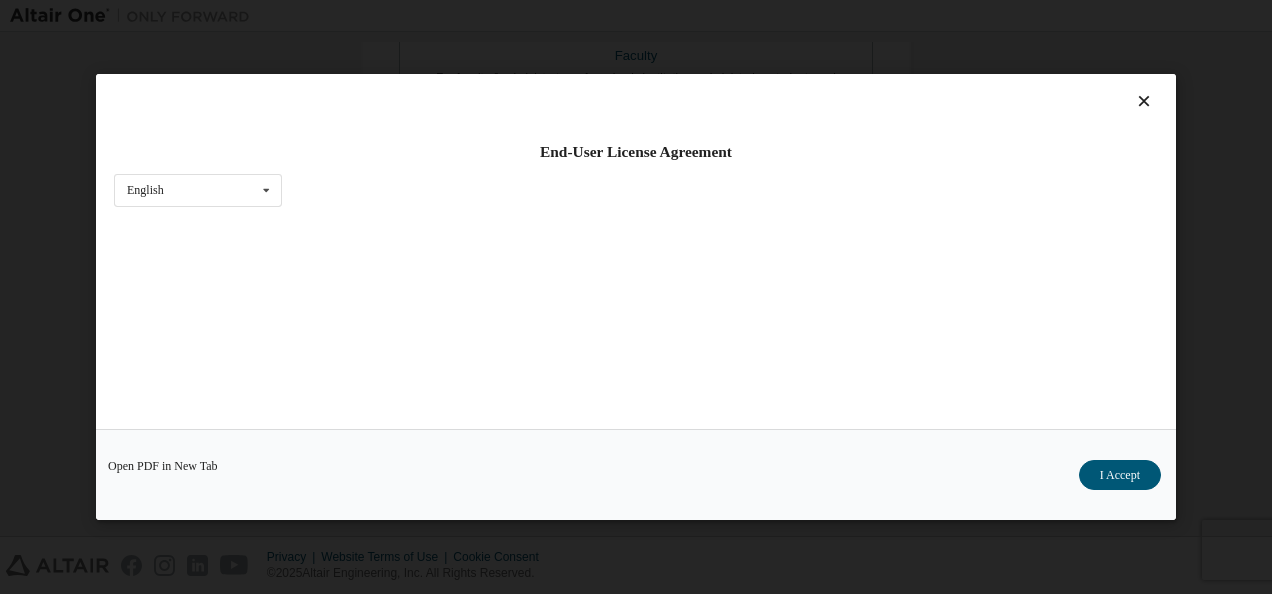 scroll, scrollTop: 79, scrollLeft: 0, axis: vertical 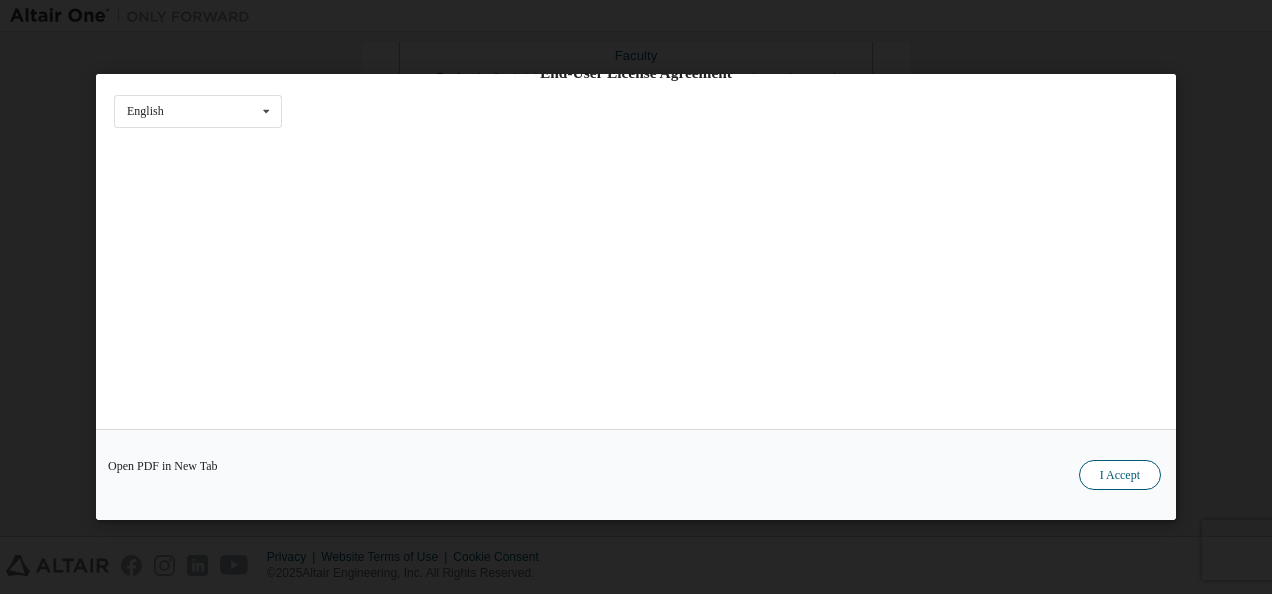 click on "I Accept" at bounding box center [1120, 475] 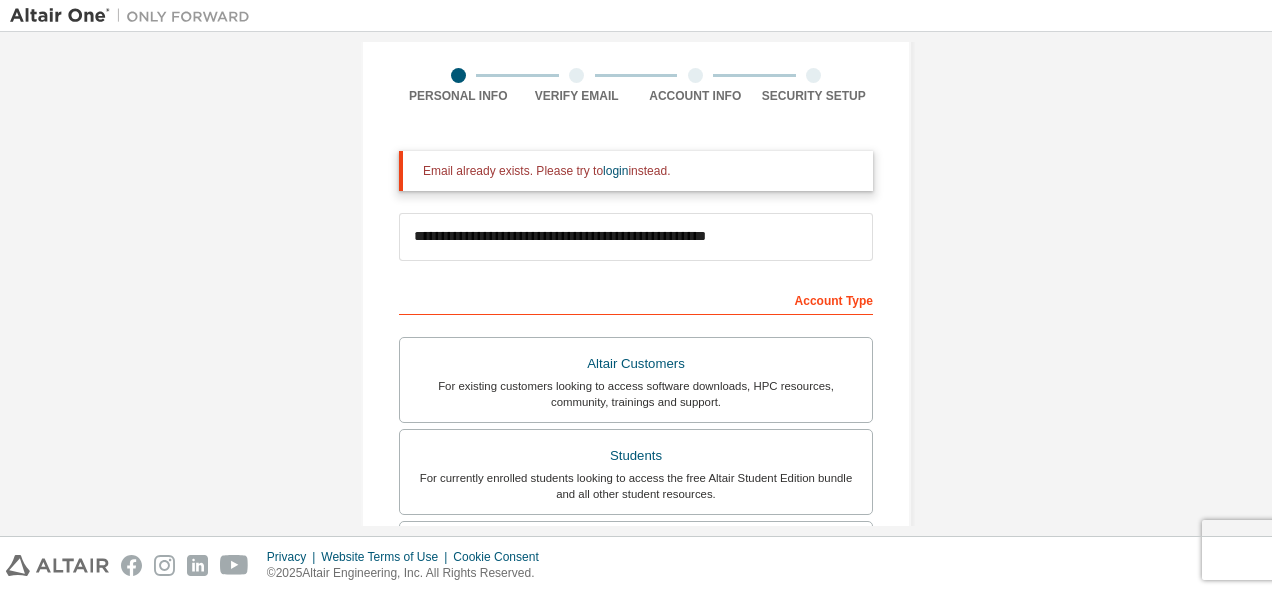 scroll, scrollTop: 133, scrollLeft: 0, axis: vertical 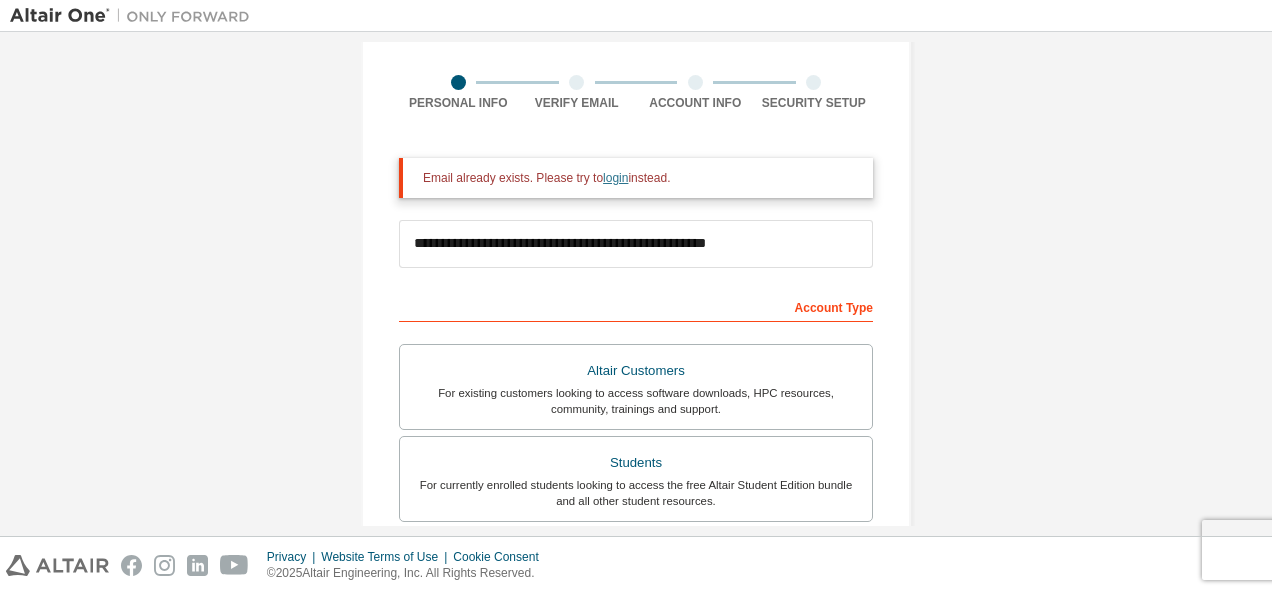 click on "login" at bounding box center (615, 178) 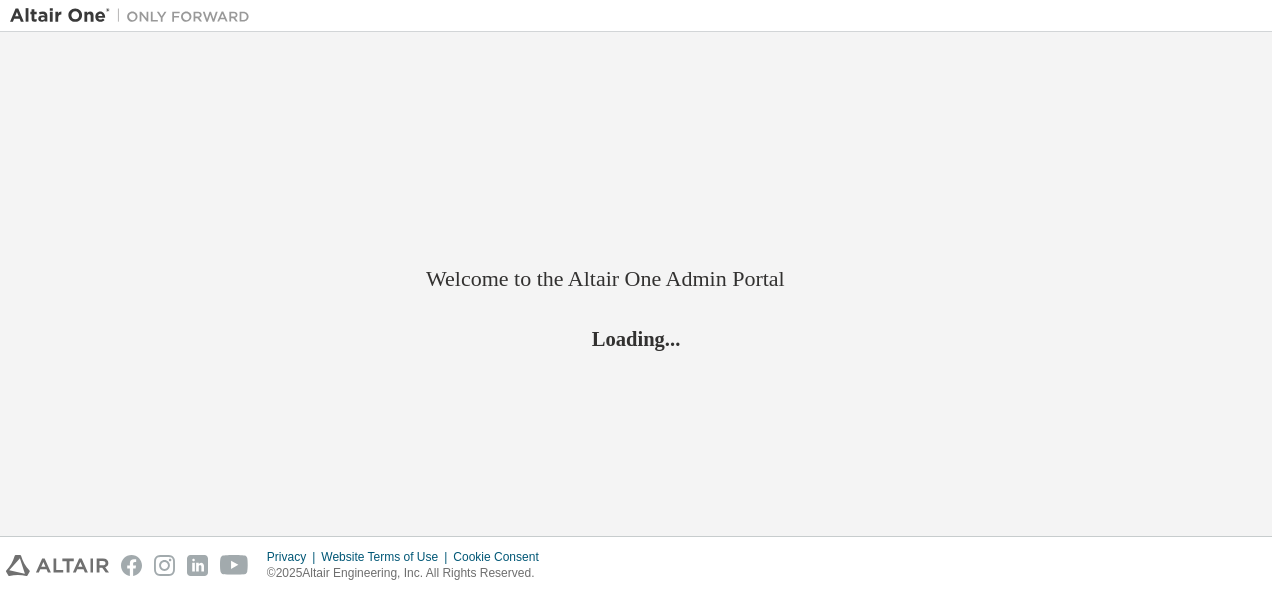 scroll, scrollTop: 0, scrollLeft: 0, axis: both 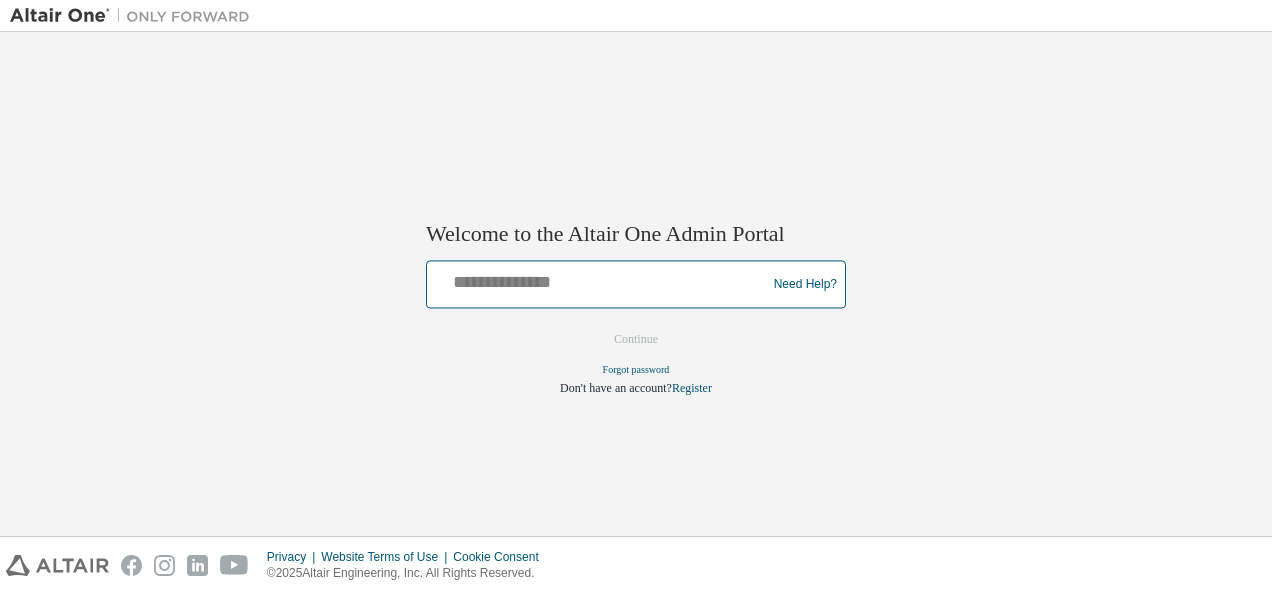 click at bounding box center [599, 280] 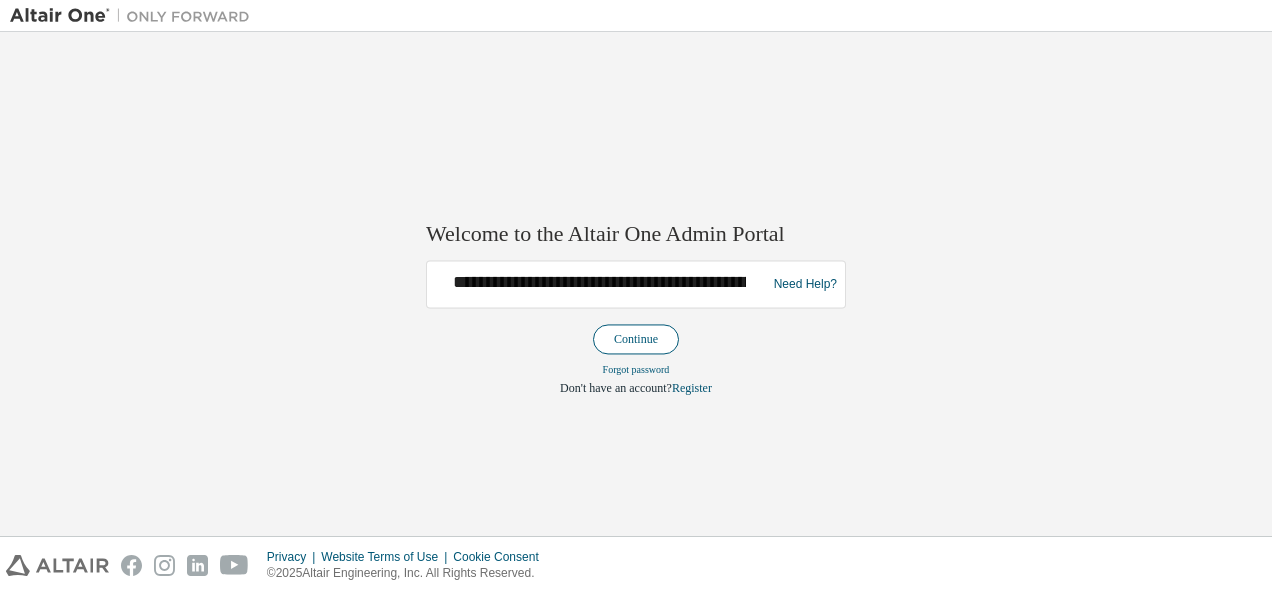 click on "Continue" at bounding box center [636, 340] 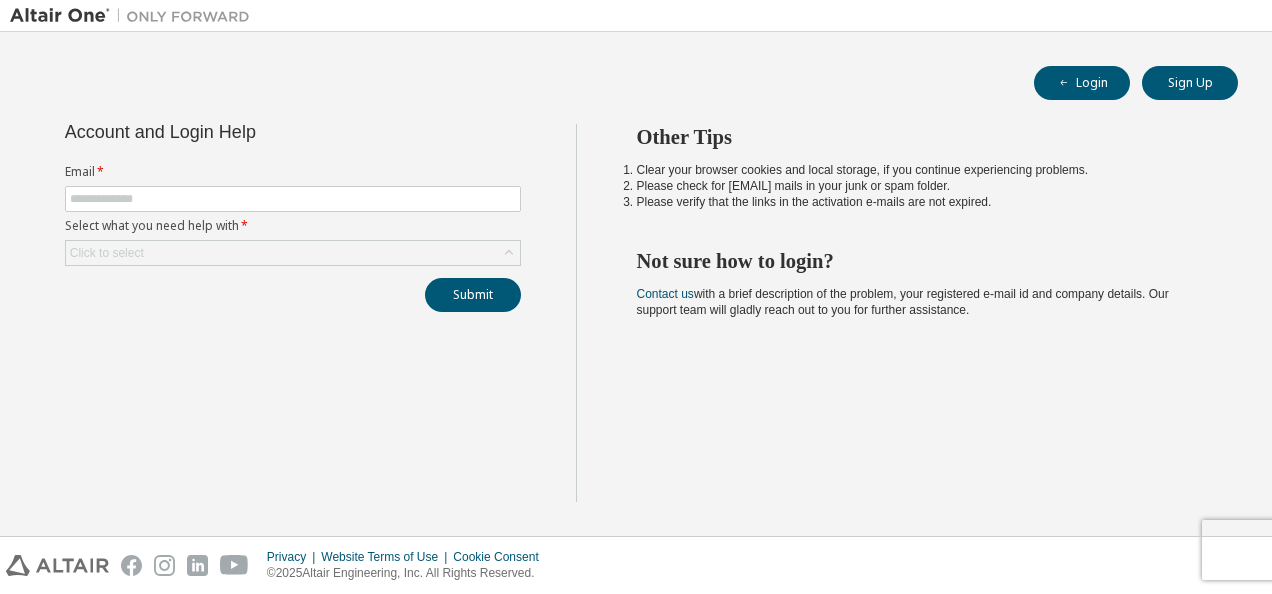 scroll, scrollTop: 0, scrollLeft: 0, axis: both 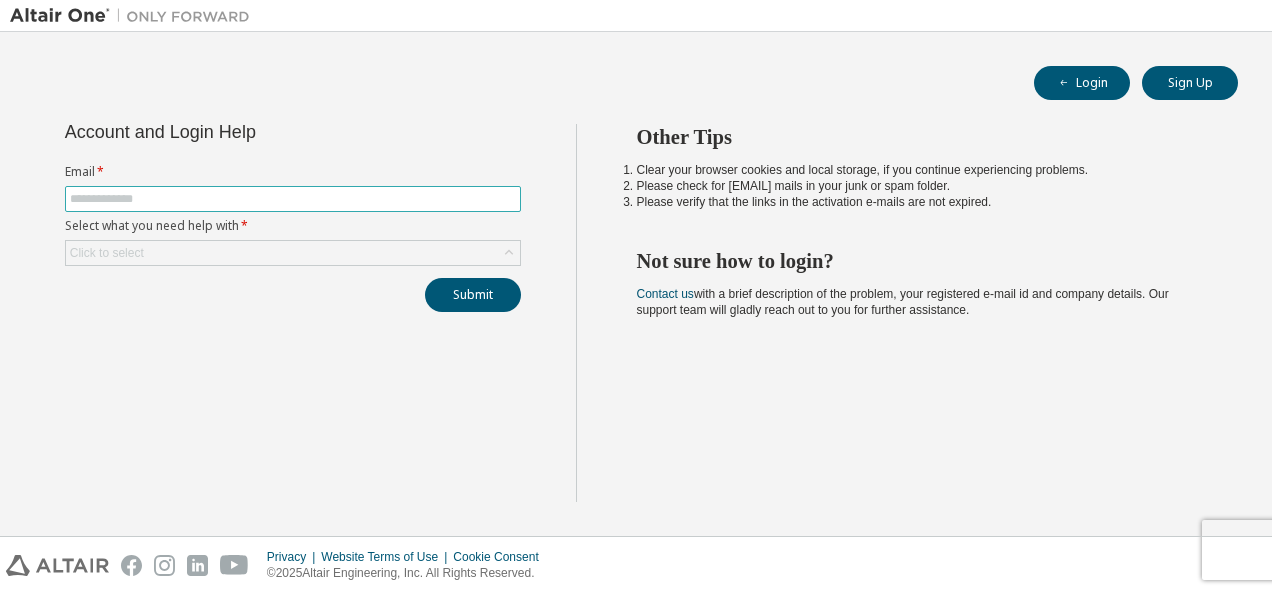 click at bounding box center [293, 199] 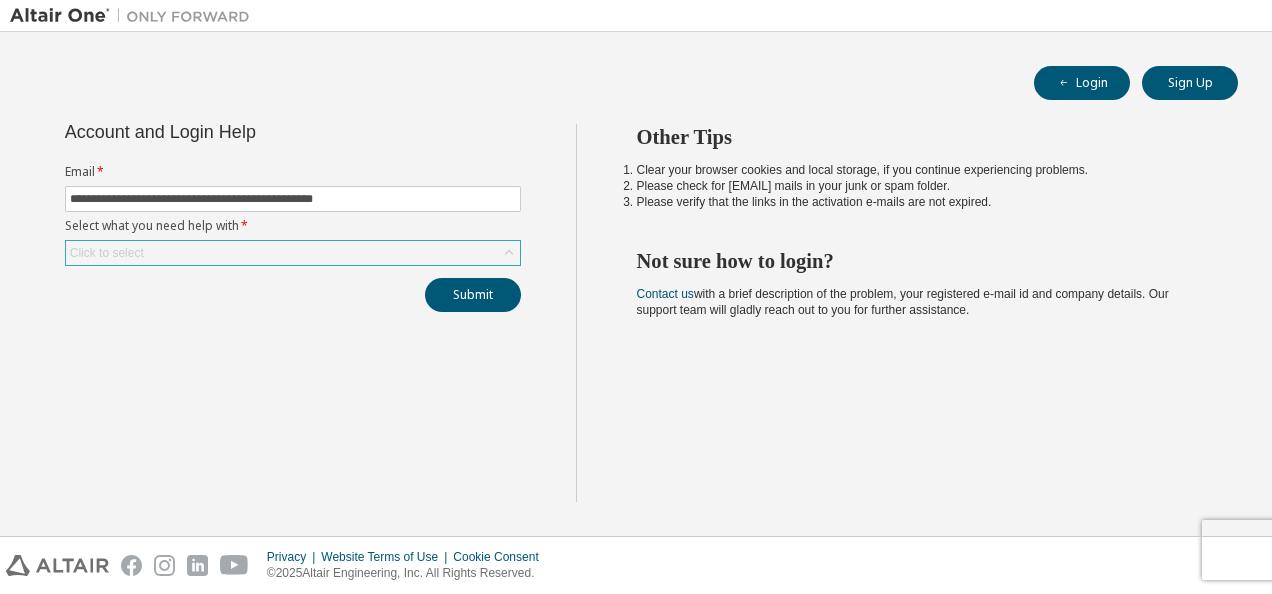 click on "Click to select" at bounding box center [293, 253] 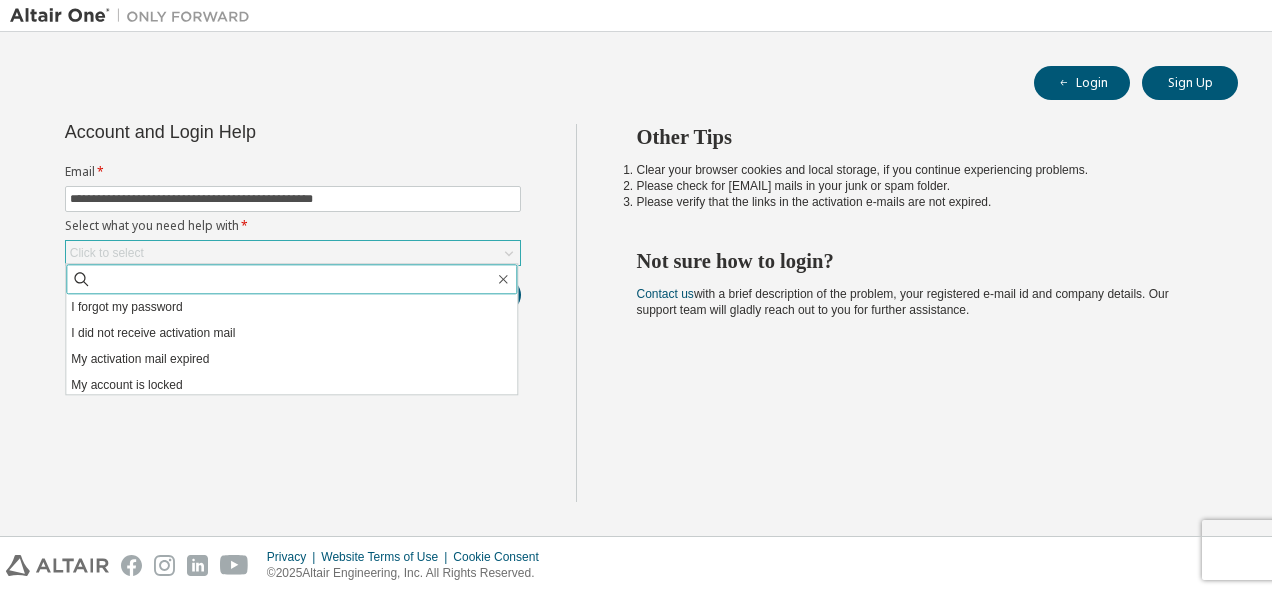 click at bounding box center (292, 279) 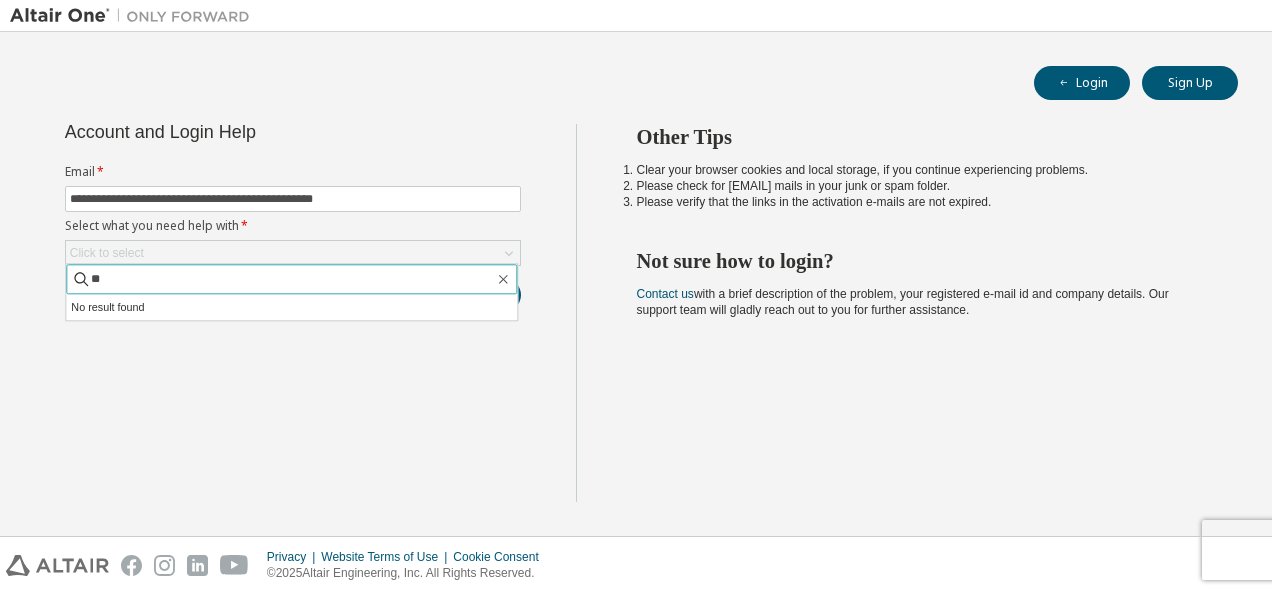 type on "*" 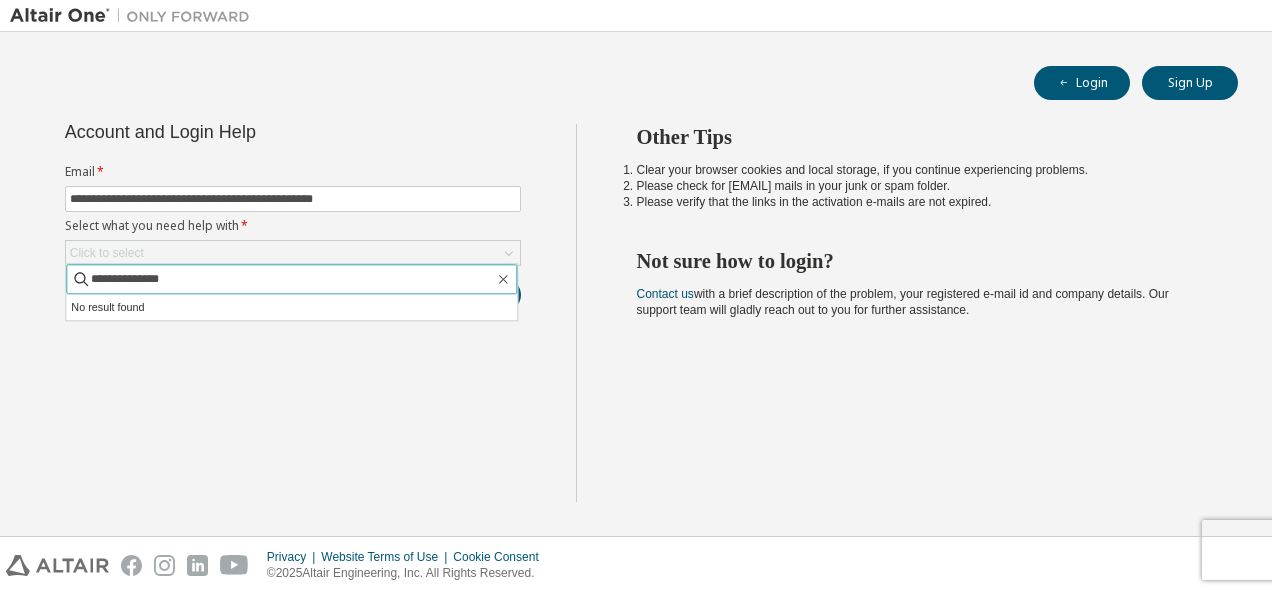 type on "**********" 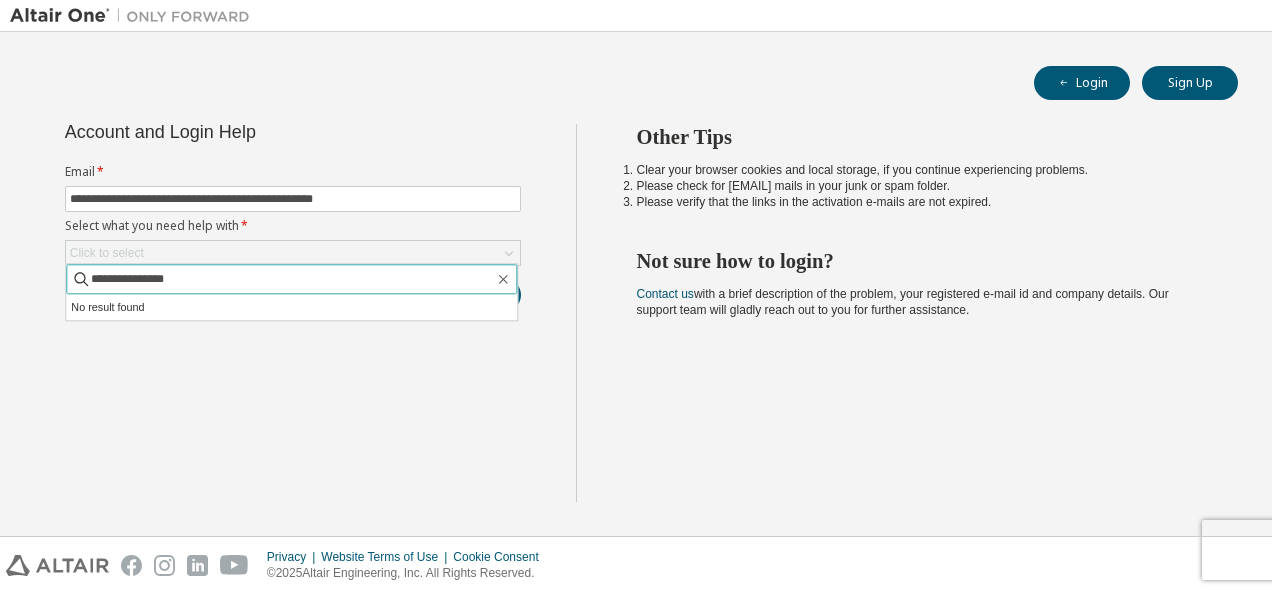 click on "Submit" at bounding box center [473, 295] 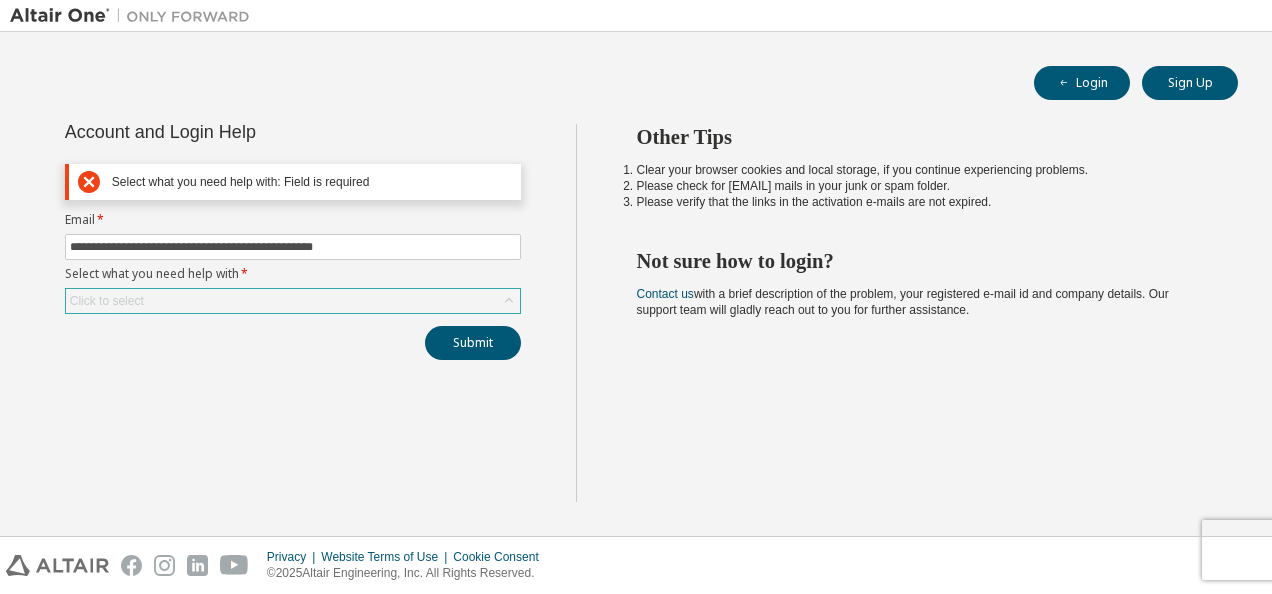 click on "Click to select" at bounding box center (293, 301) 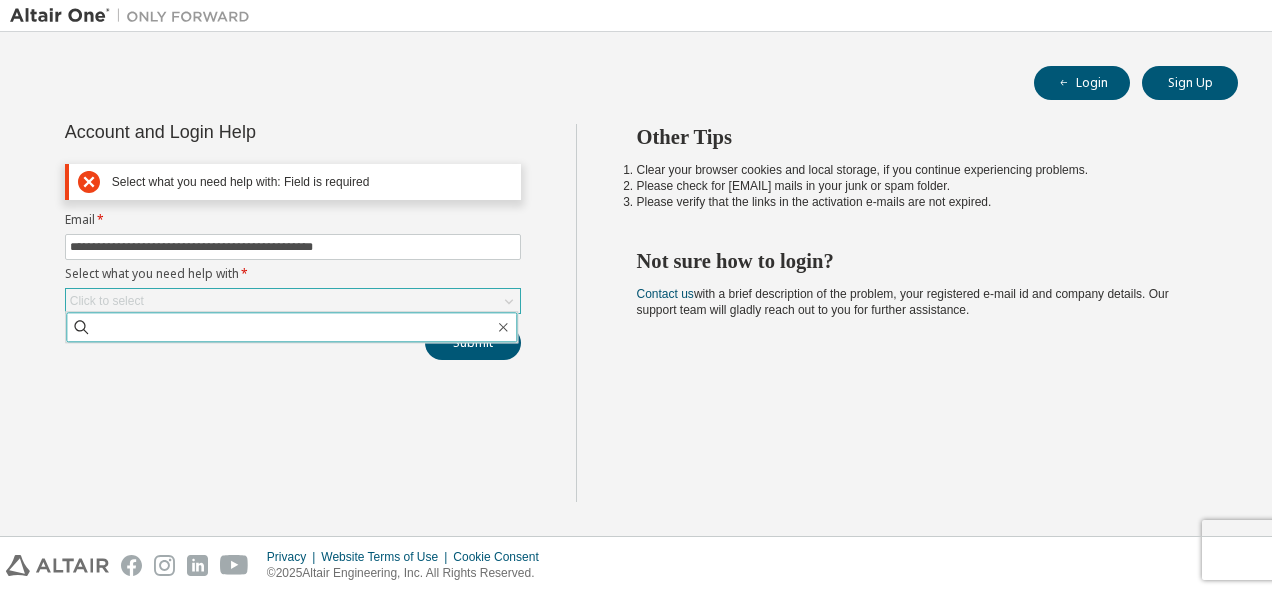 click at bounding box center (291, 327) 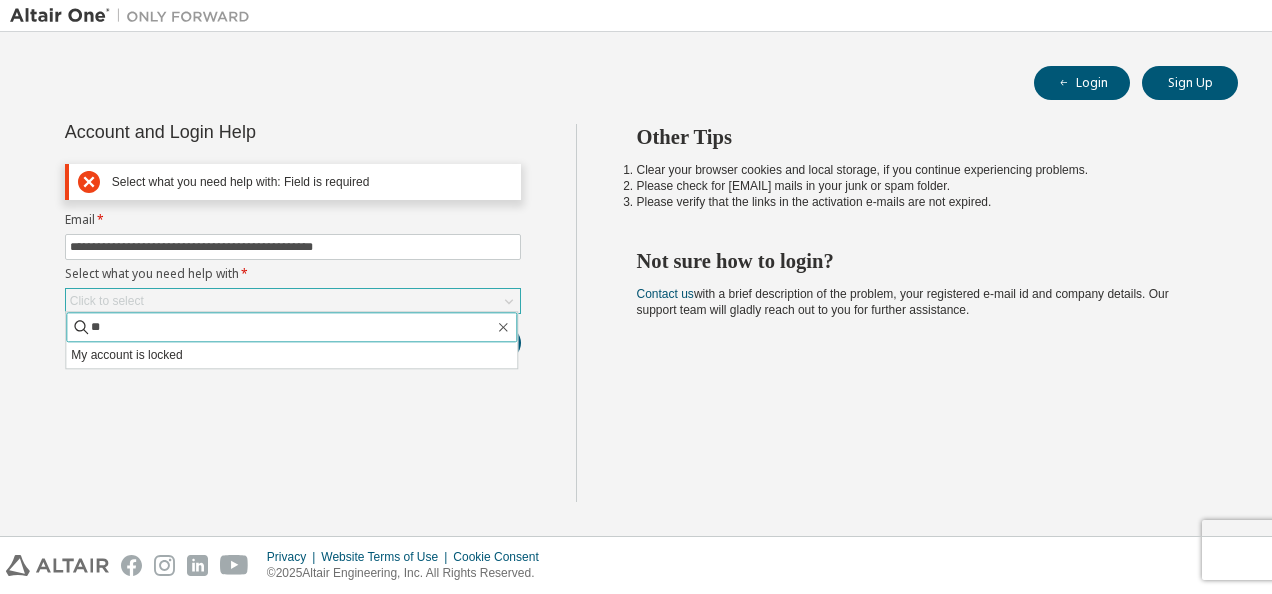 type on "*" 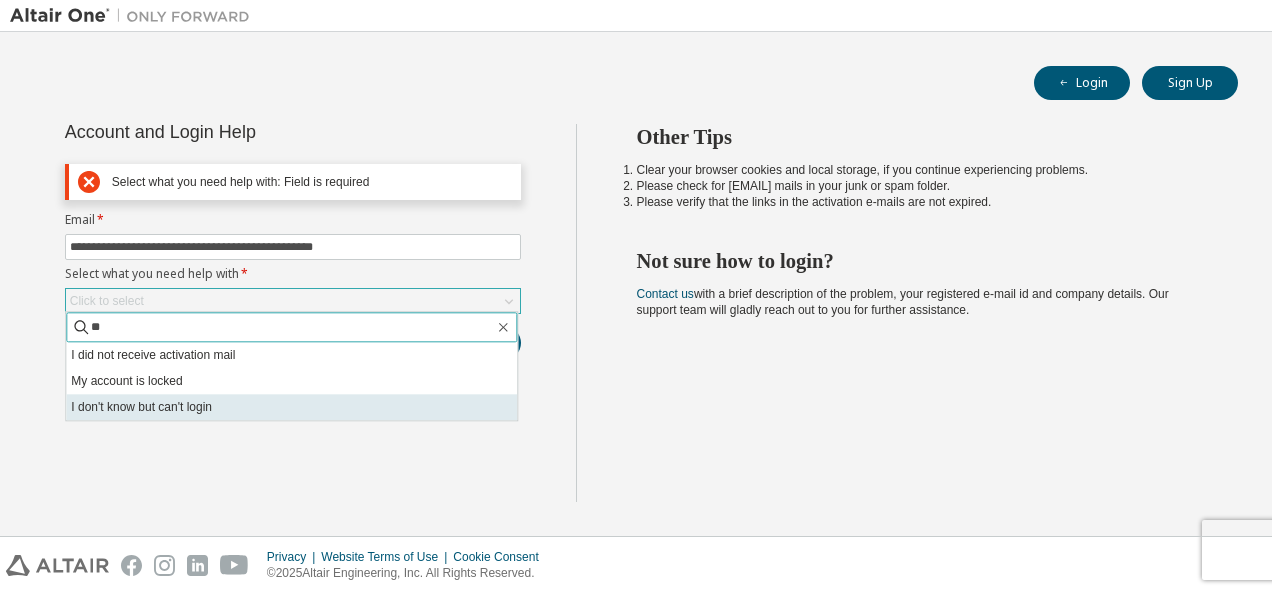 type on "**" 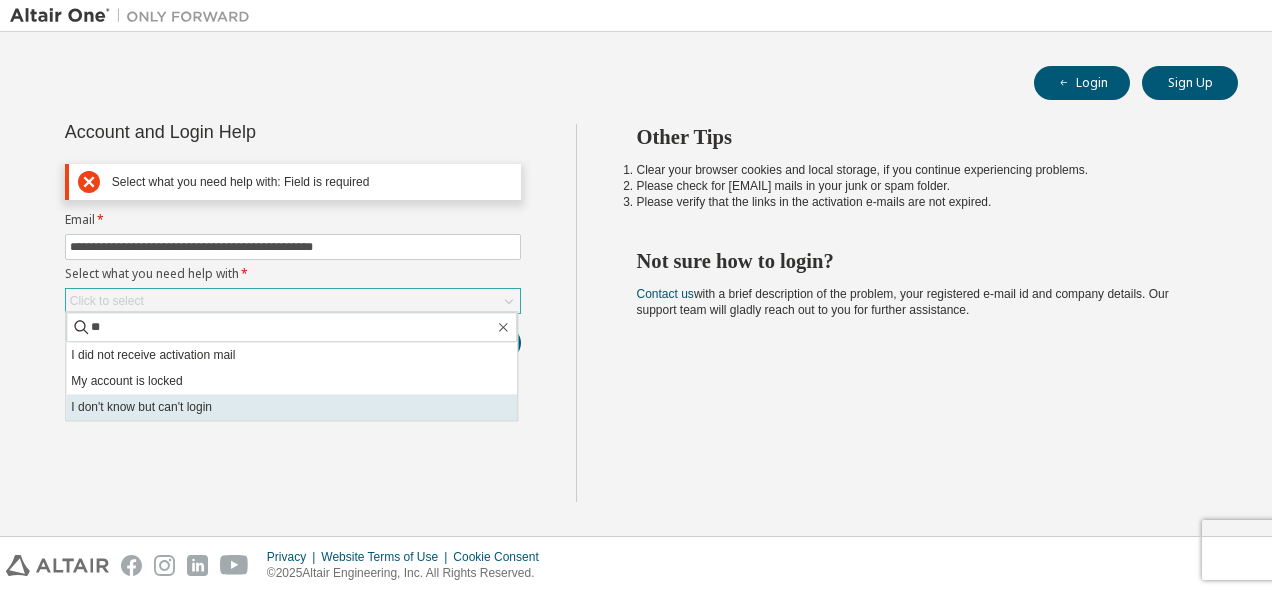 click on "I don't know but can't login" at bounding box center (291, 407) 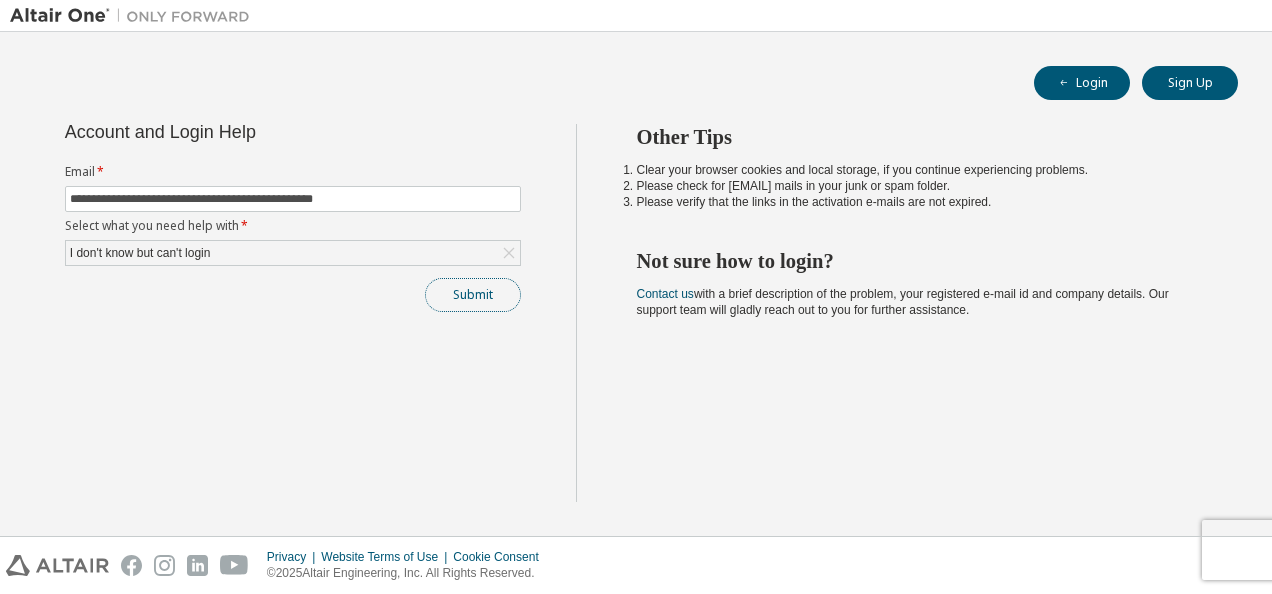 click on "Submit" at bounding box center (473, 295) 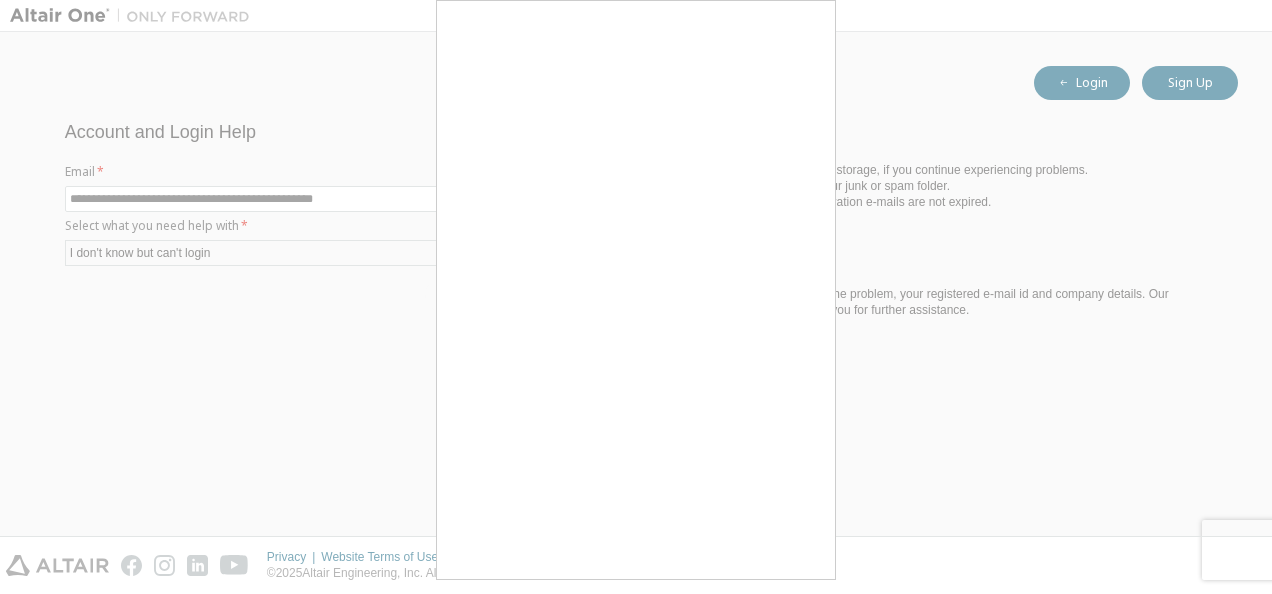 scroll, scrollTop: 3, scrollLeft: 0, axis: vertical 